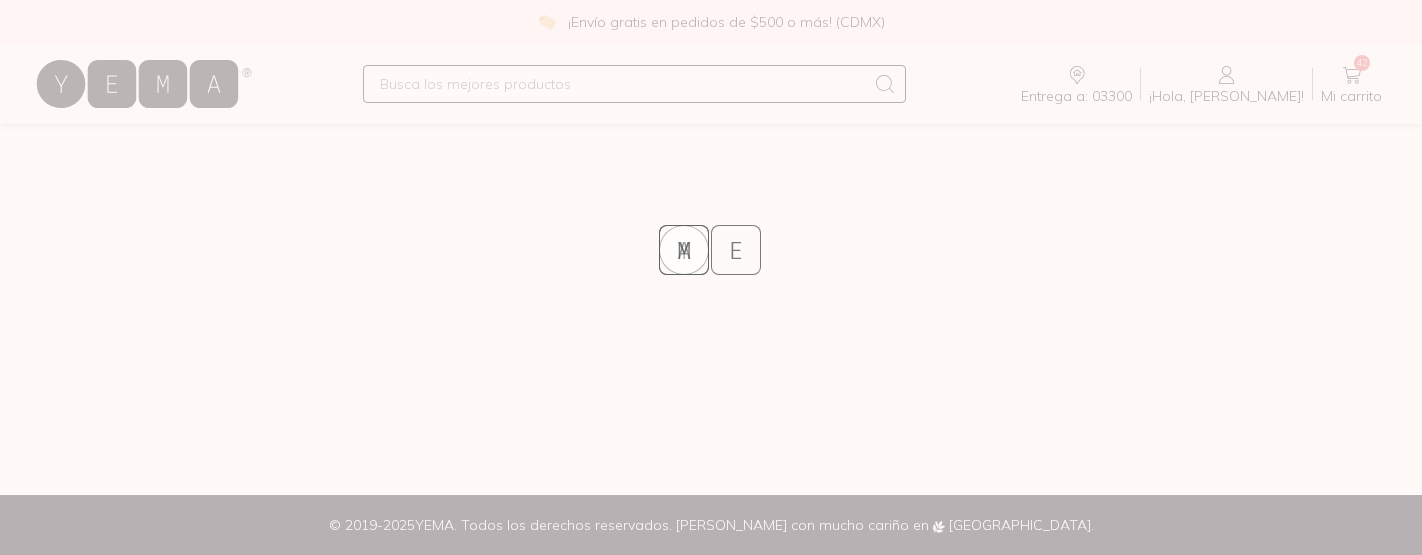 scroll, scrollTop: 0, scrollLeft: 0, axis: both 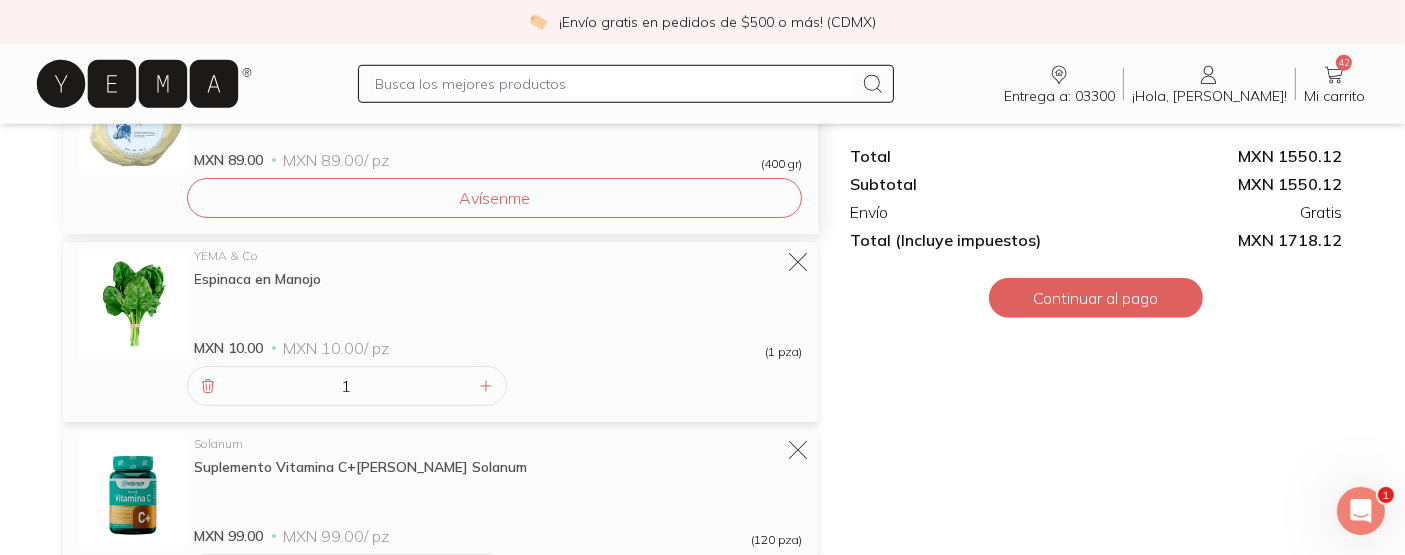 click 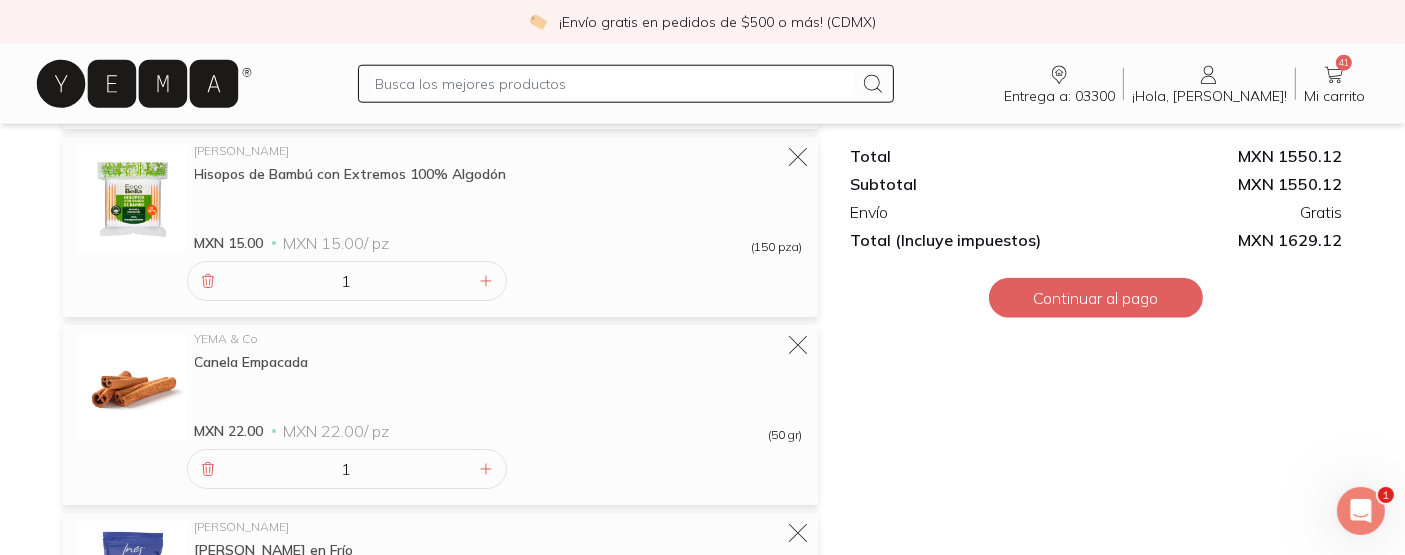 scroll, scrollTop: 2140, scrollLeft: 0, axis: vertical 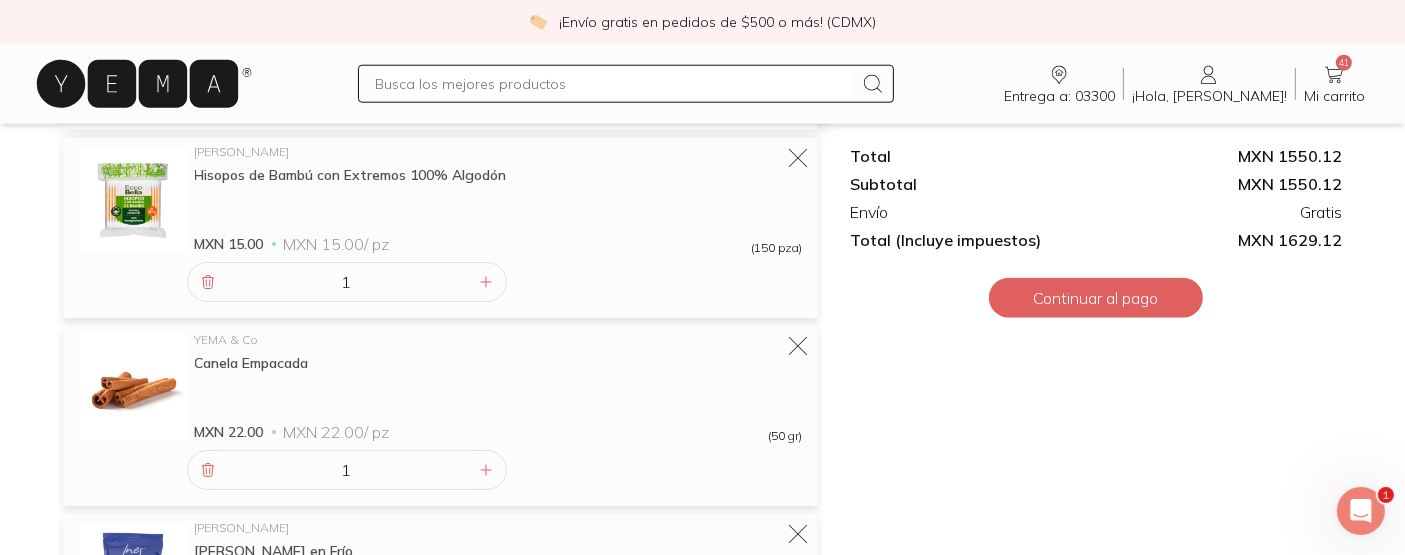click 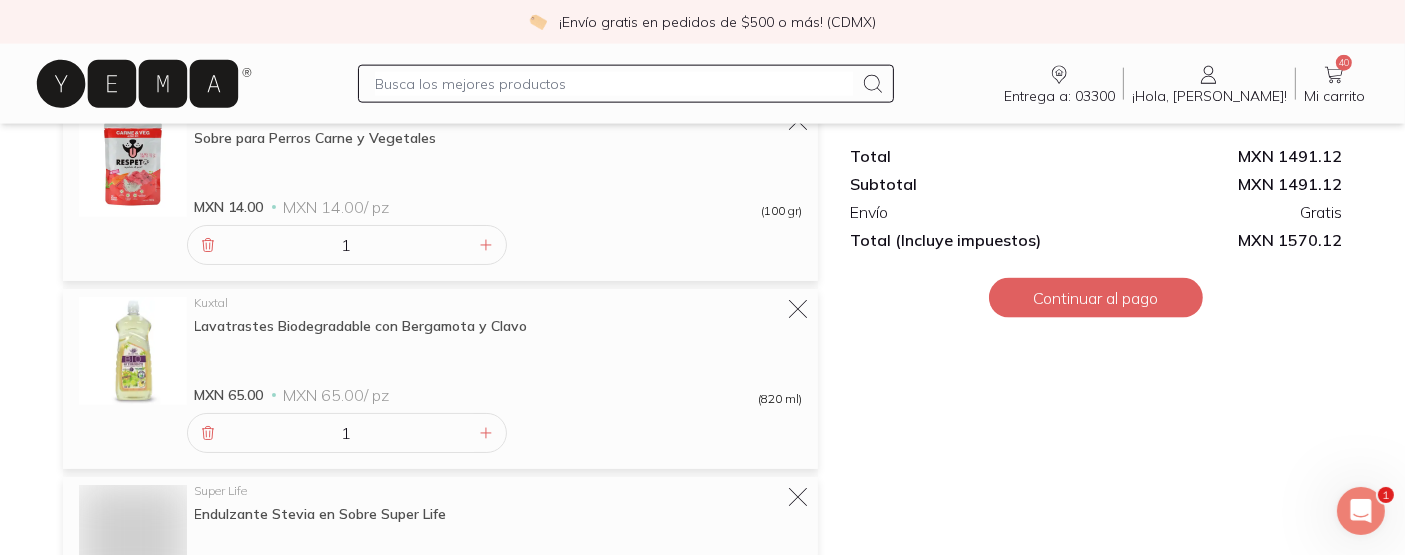 scroll, scrollTop: 2671, scrollLeft: 0, axis: vertical 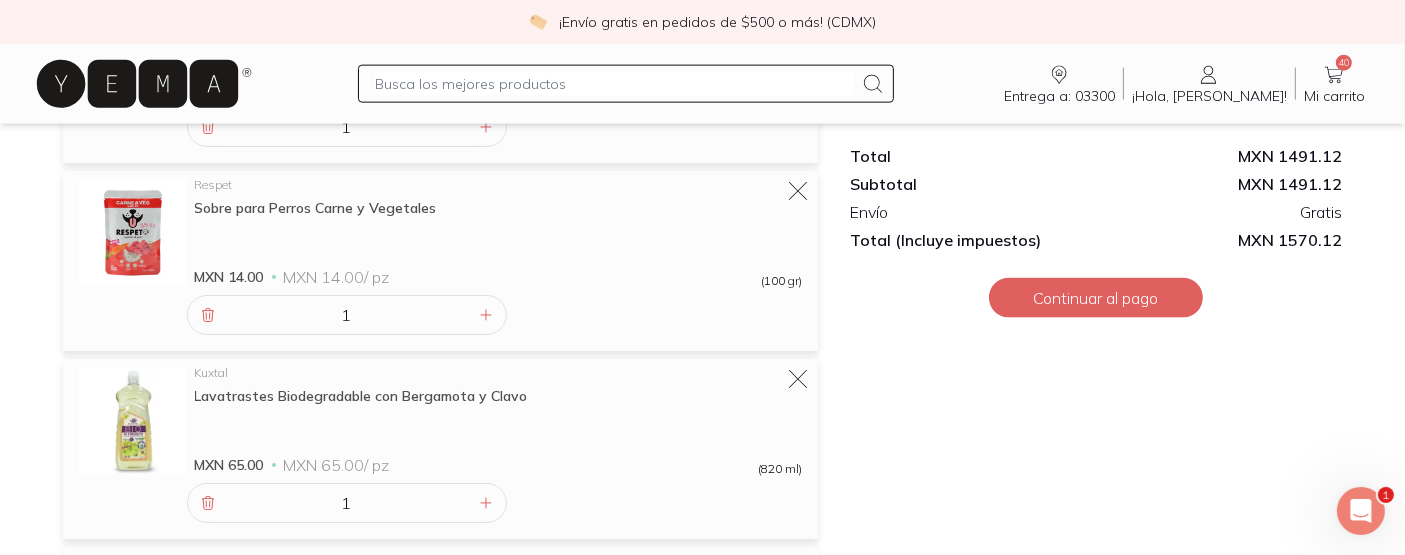click 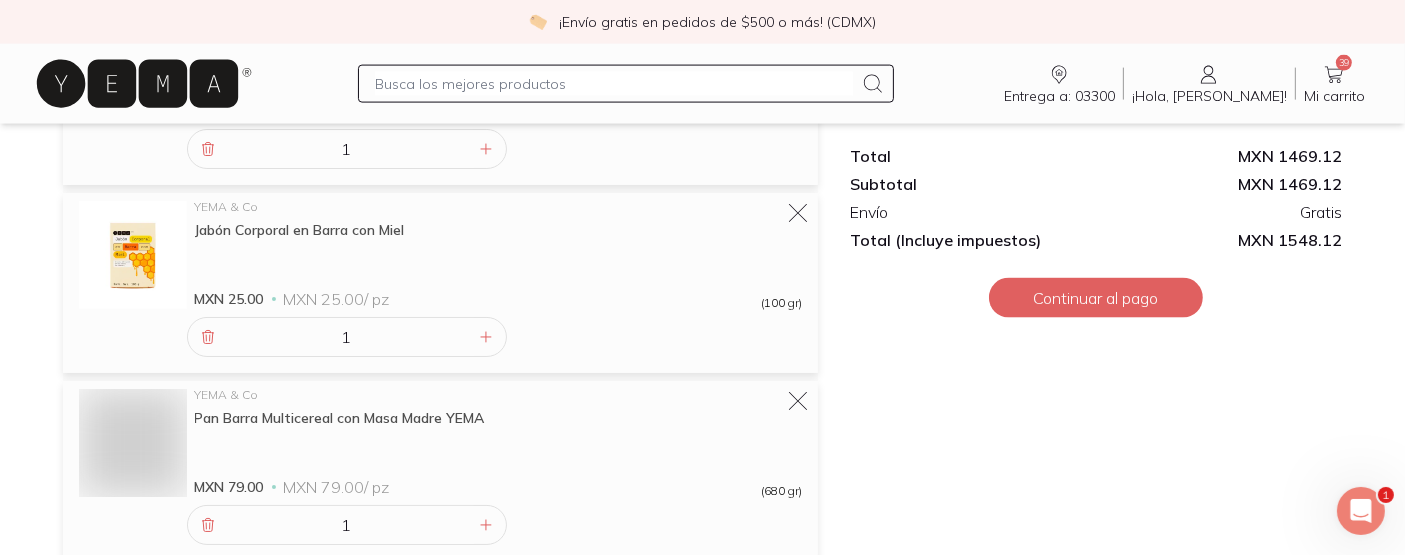 scroll, scrollTop: 3026, scrollLeft: 0, axis: vertical 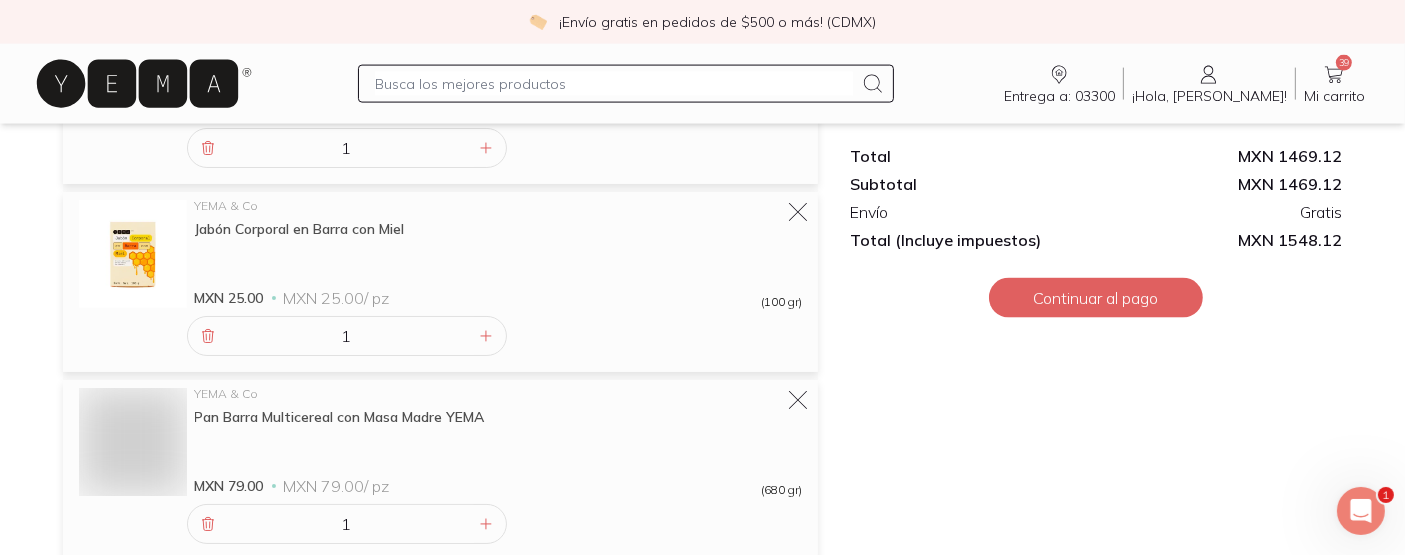 click 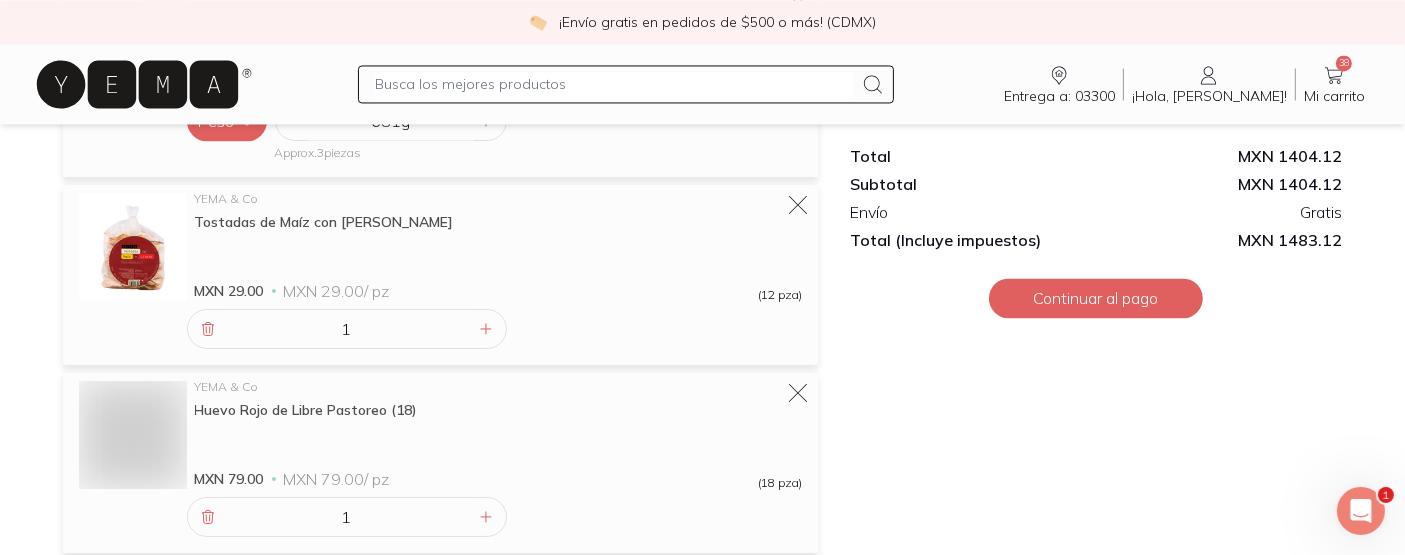 scroll, scrollTop: 3994, scrollLeft: 0, axis: vertical 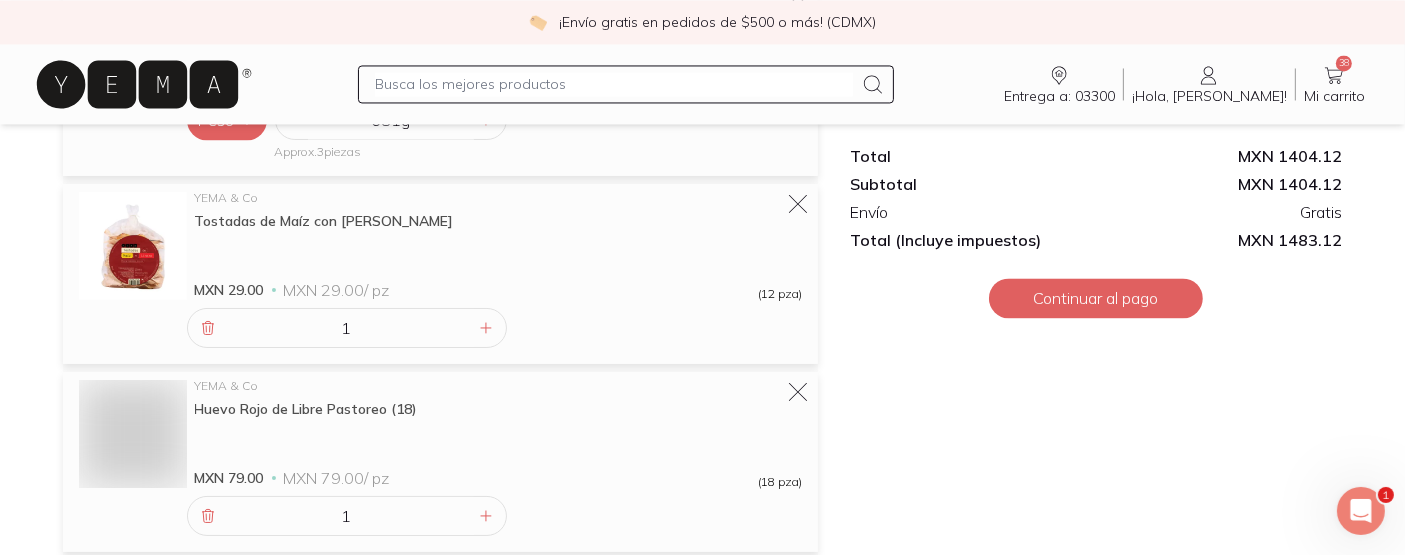 click 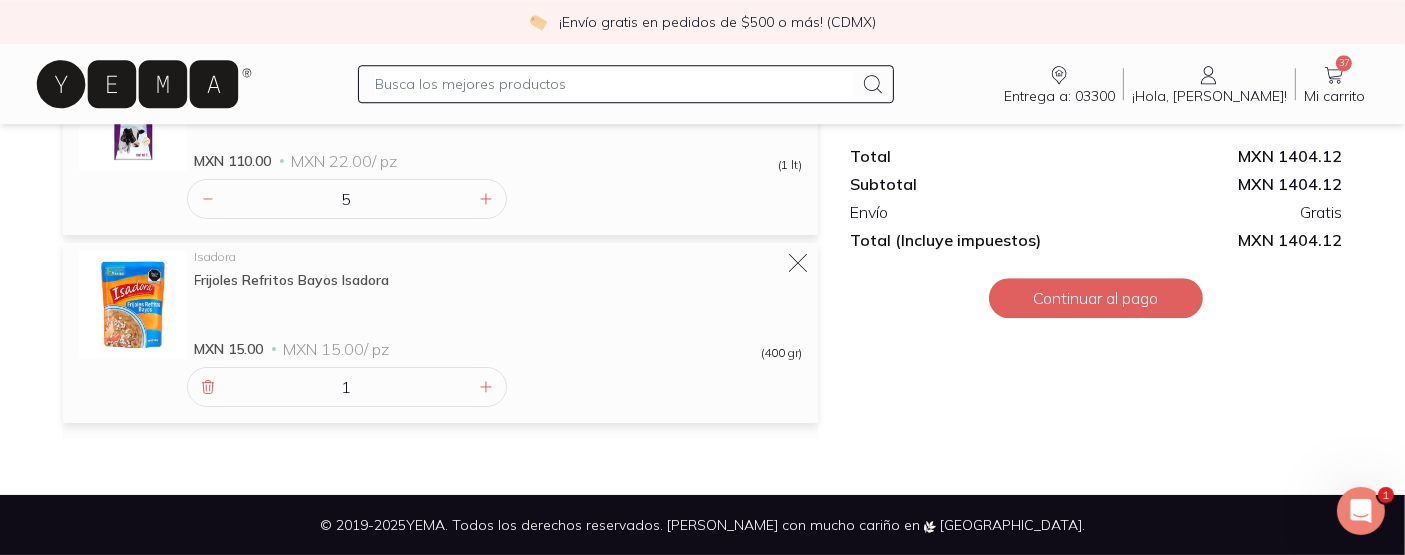 scroll, scrollTop: 6219, scrollLeft: 0, axis: vertical 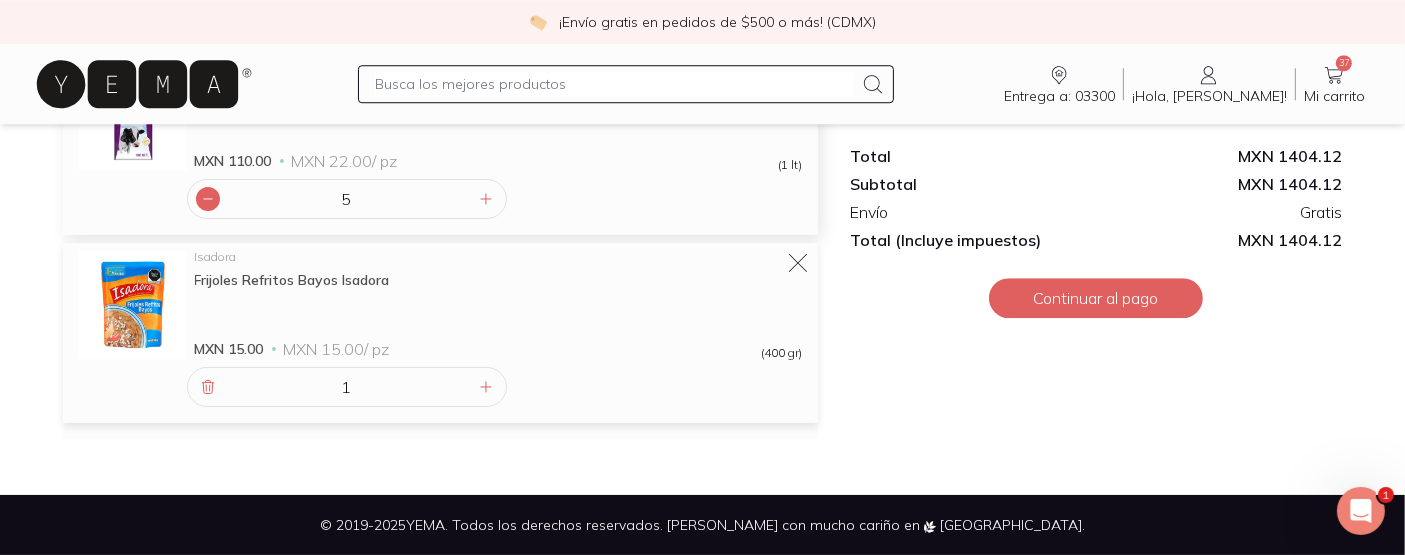 click 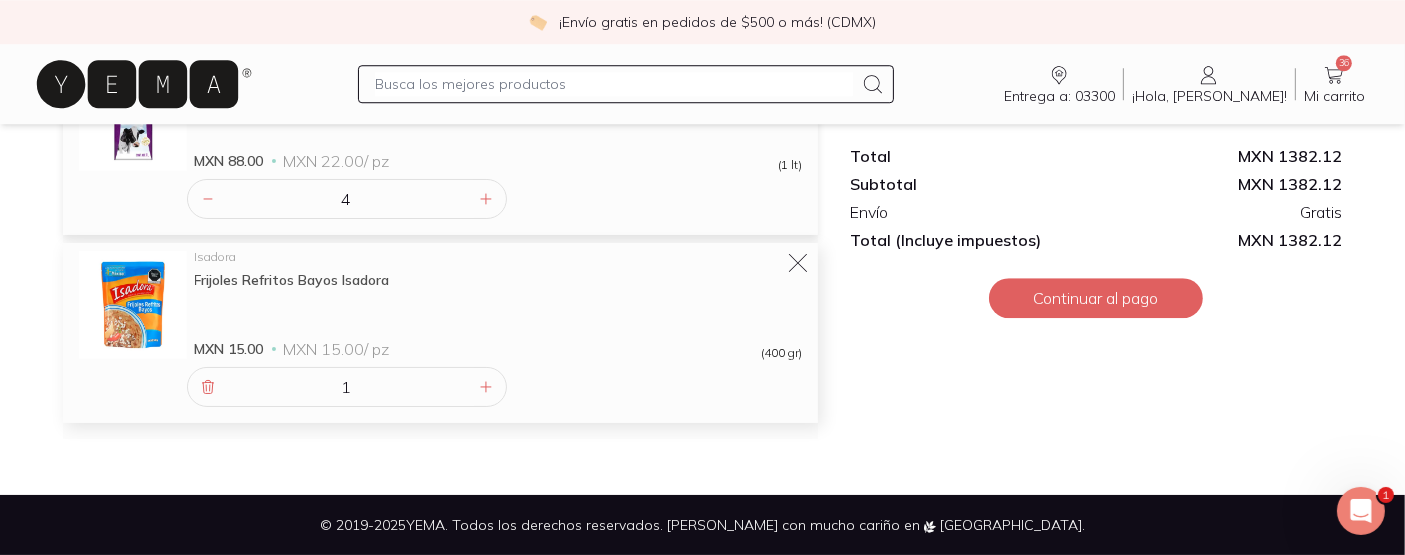 scroll, scrollTop: 6345, scrollLeft: 0, axis: vertical 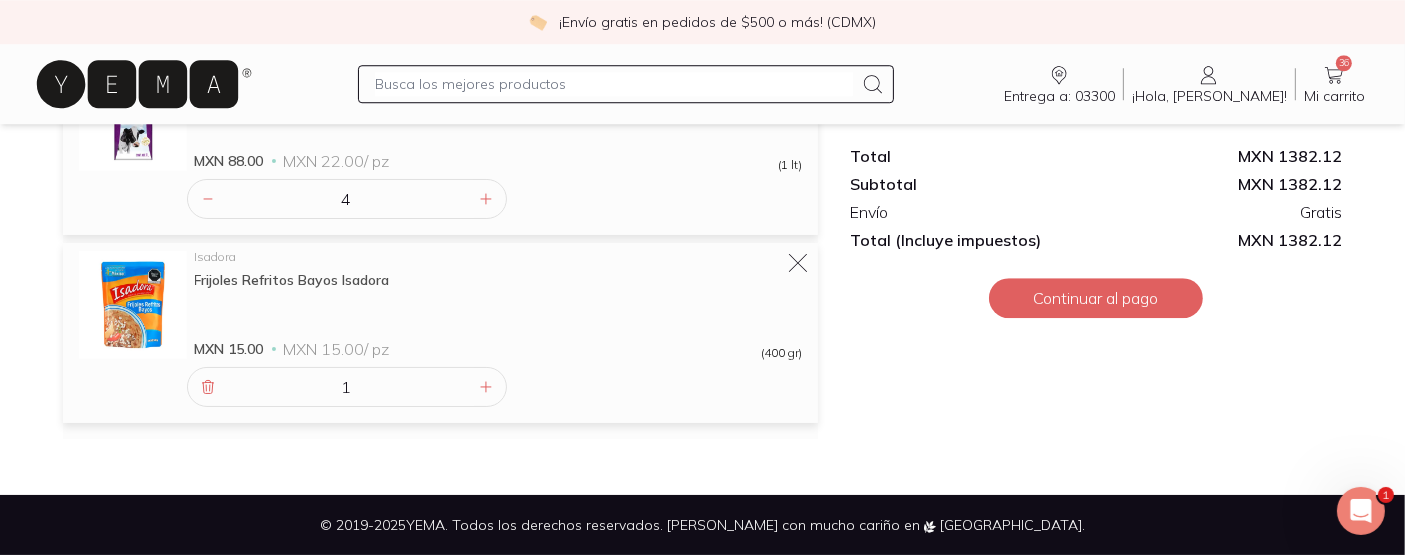 click 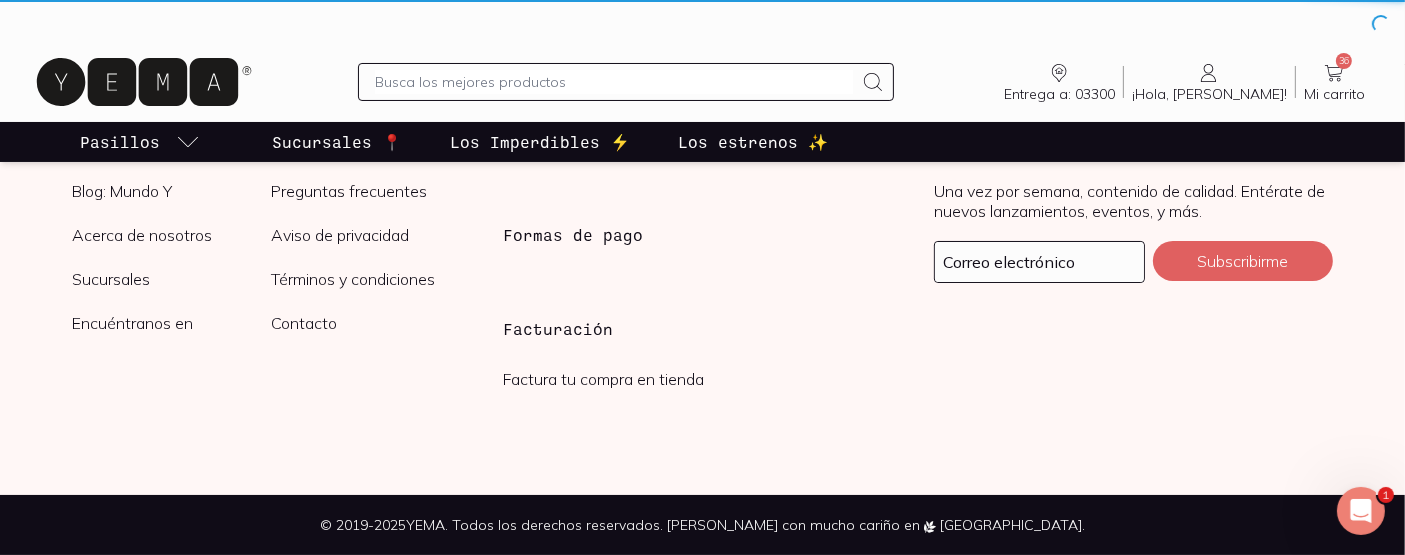 scroll, scrollTop: 0, scrollLeft: 0, axis: both 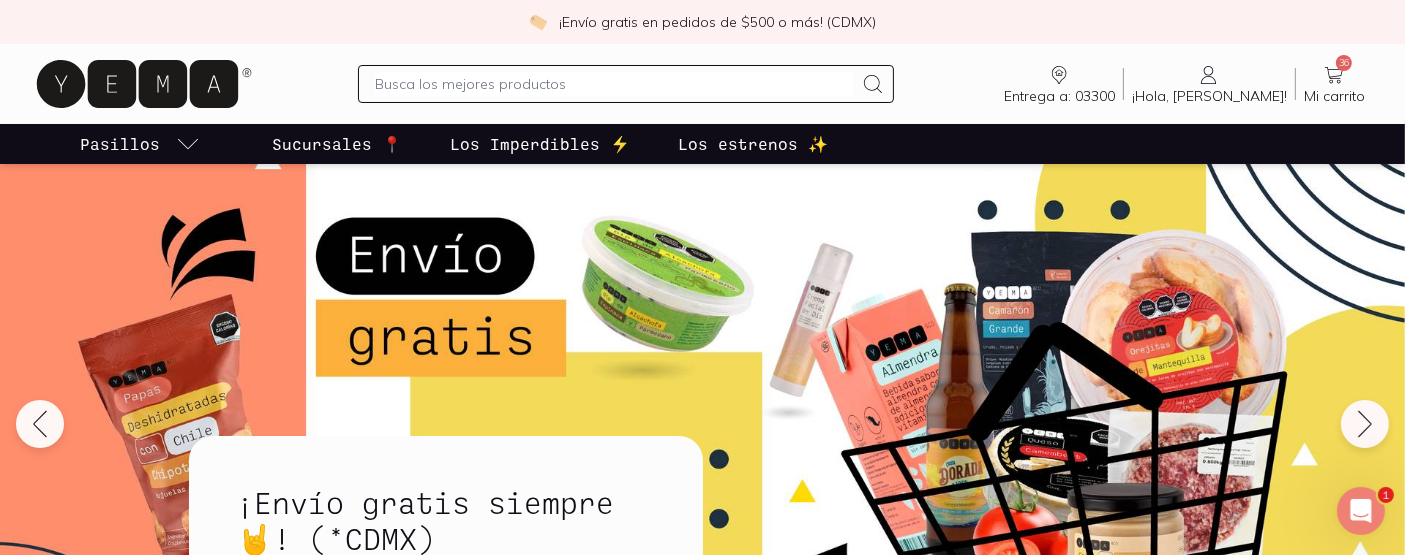 click on "Los estrenos ✨" at bounding box center [753, 144] 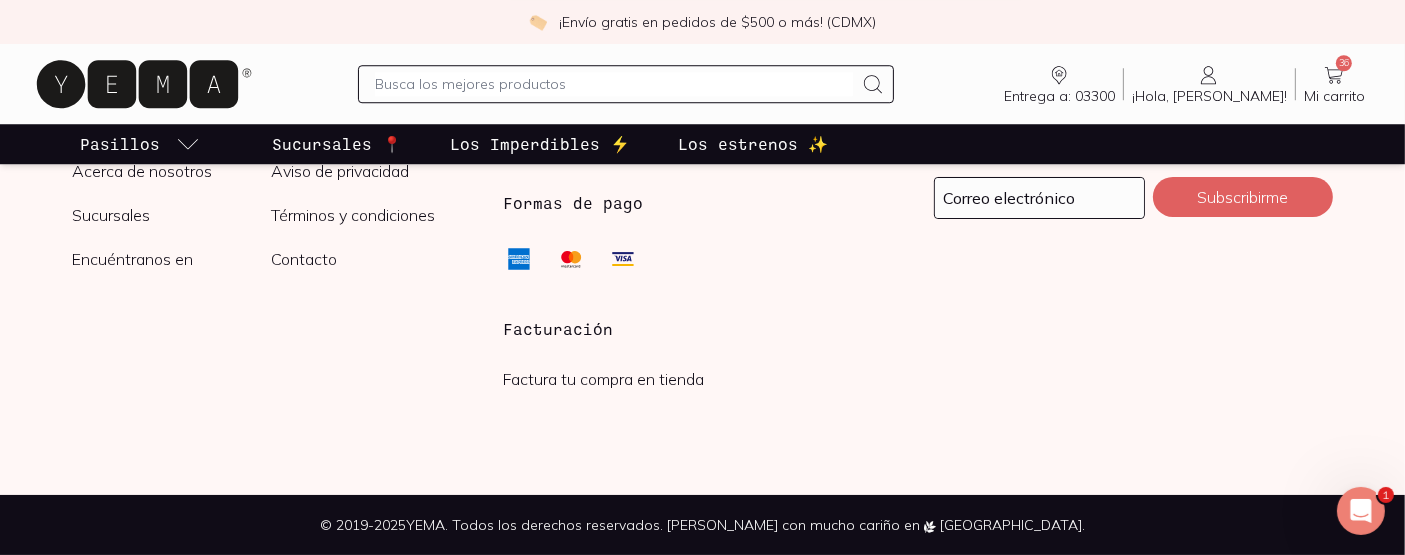 scroll, scrollTop: 6037, scrollLeft: 0, axis: vertical 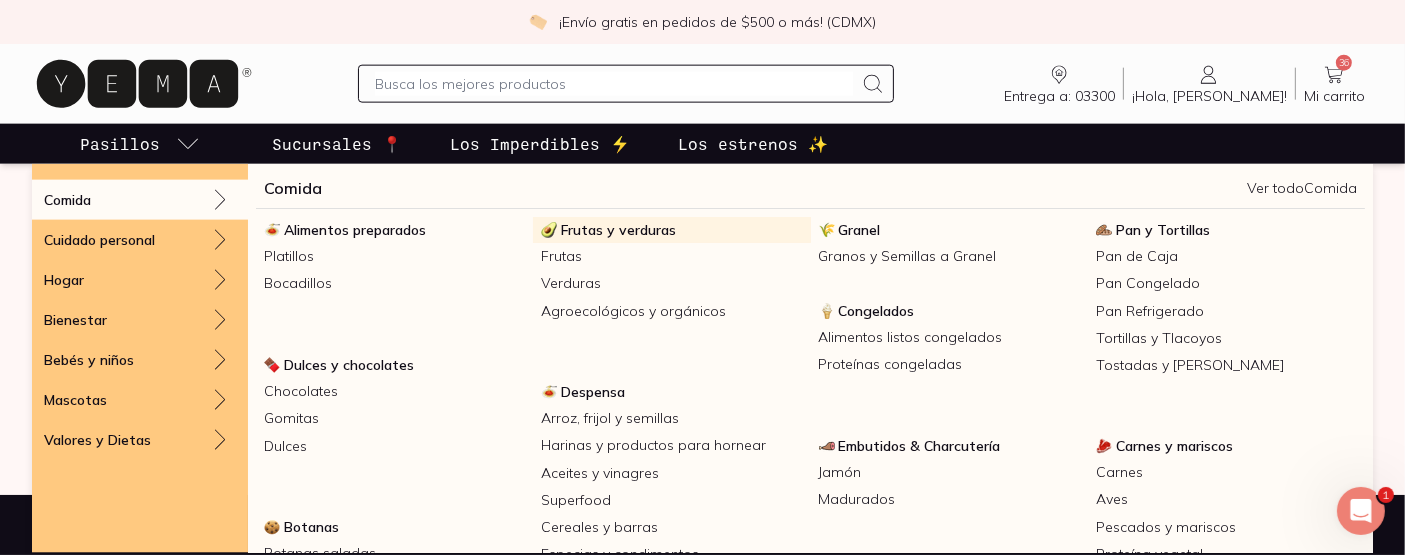 click on "Frutas y verduras" at bounding box center [618, 230] 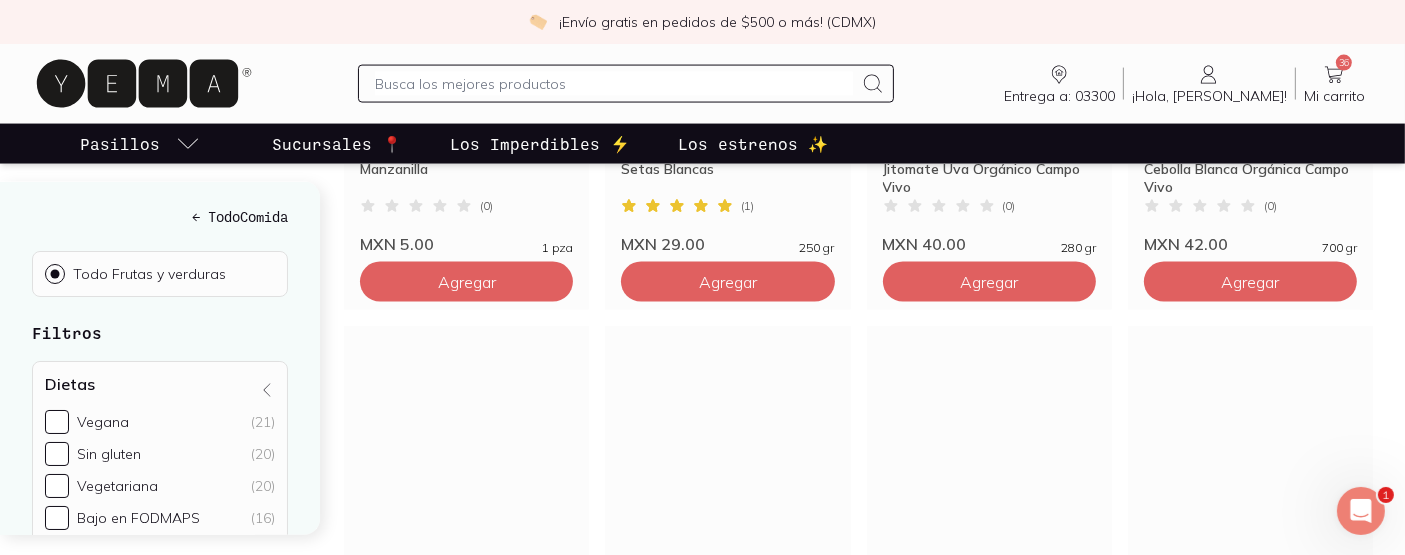 scroll, scrollTop: 3308, scrollLeft: 0, axis: vertical 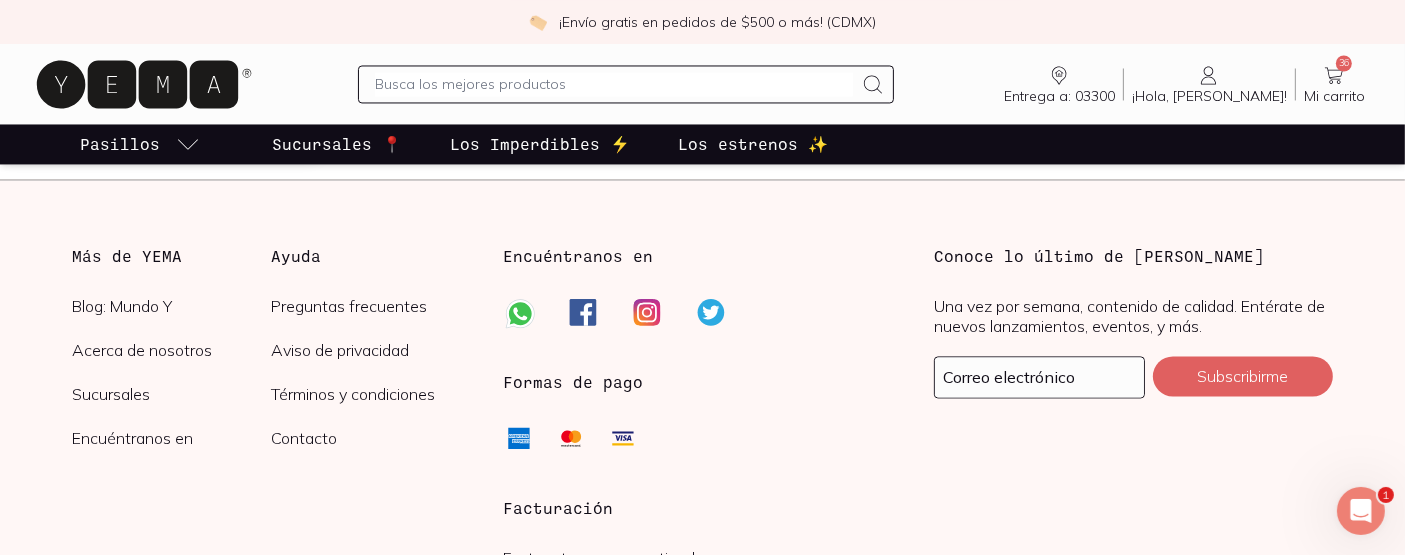 click on "2" at bounding box center (837, 91) 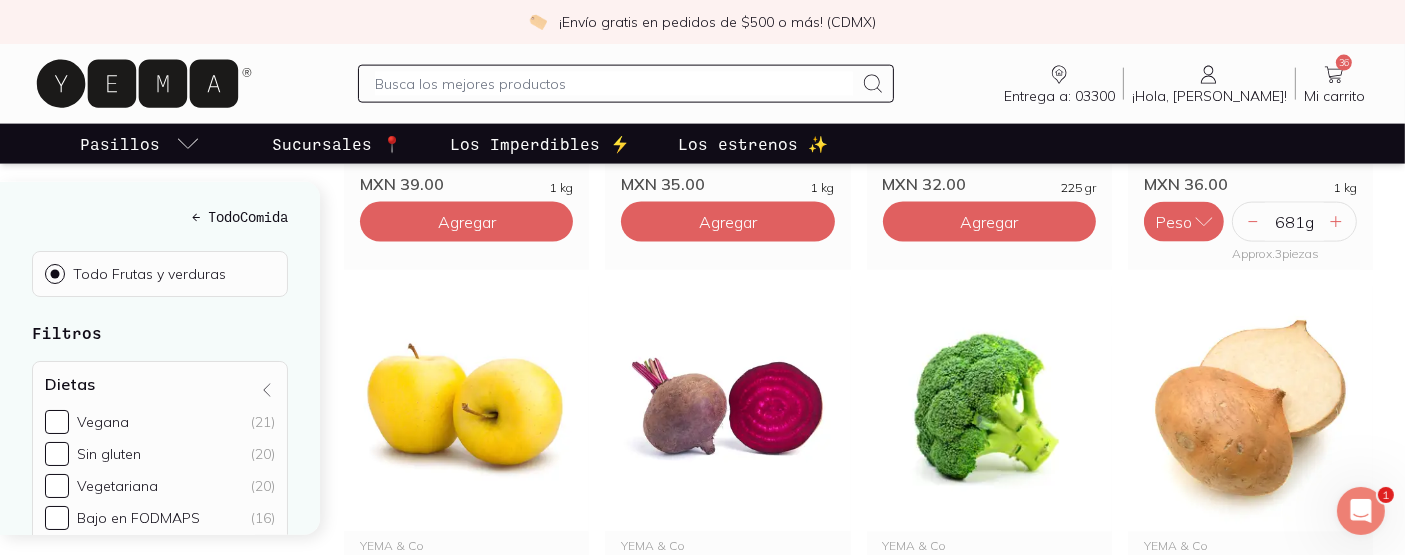scroll, scrollTop: 2837, scrollLeft: 0, axis: vertical 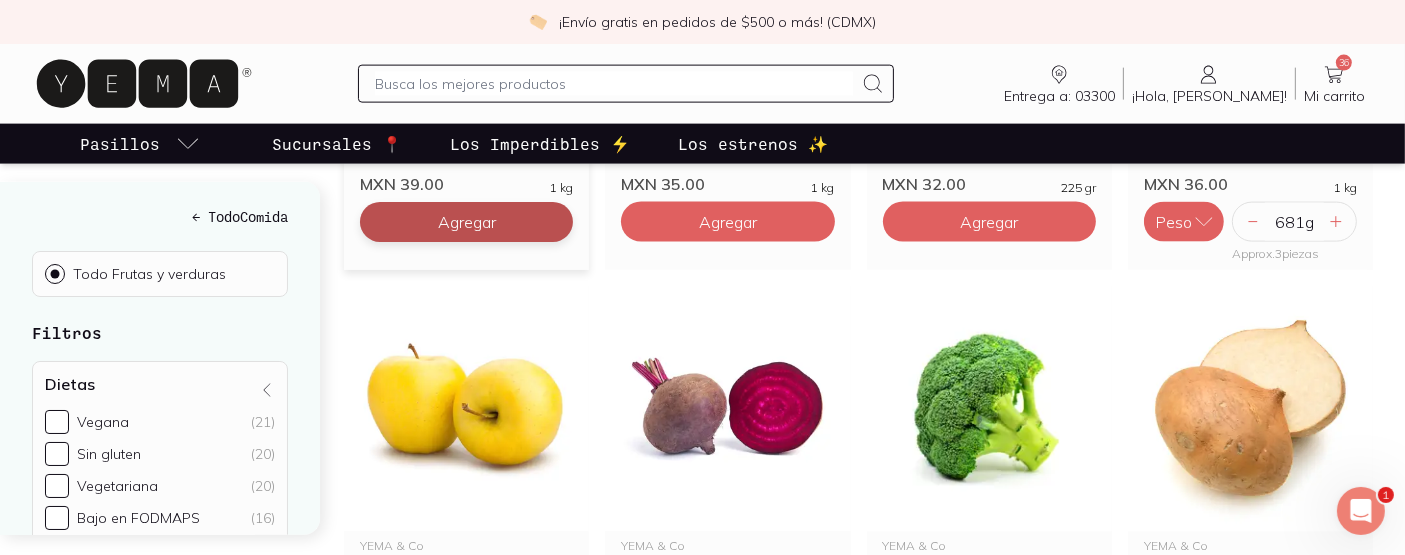 click on "Agregar" at bounding box center [467, -1978] 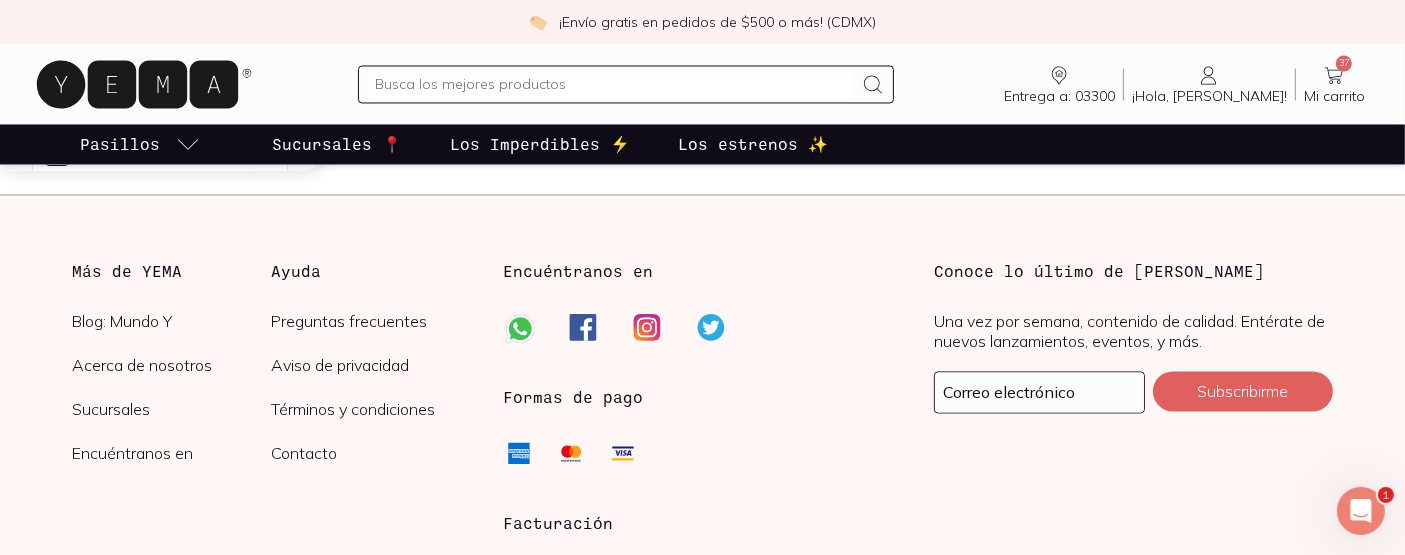 scroll, scrollTop: 3946, scrollLeft: 0, axis: vertical 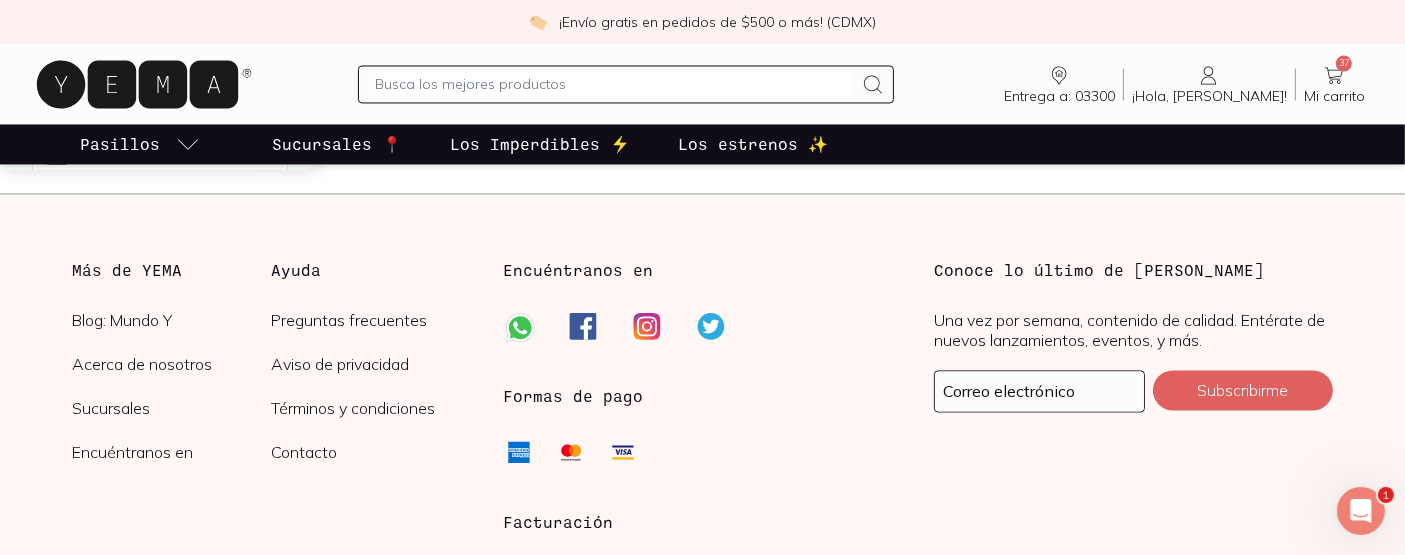 click on "3" at bounding box center [881, 105] 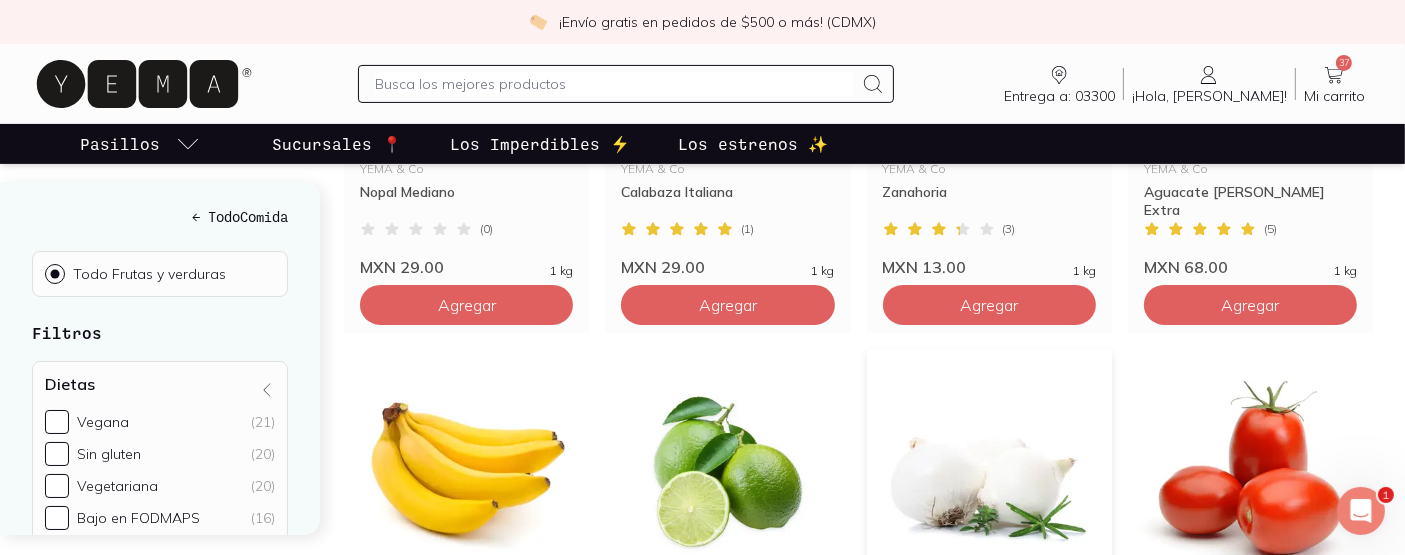 scroll, scrollTop: 555, scrollLeft: 0, axis: vertical 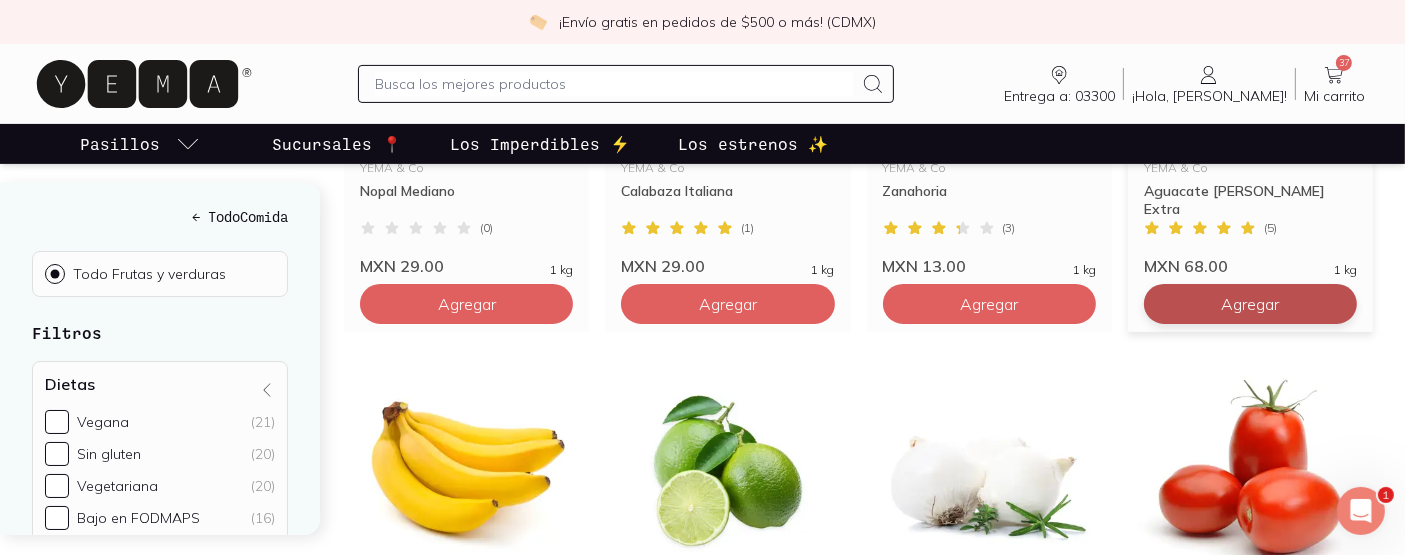 click on "Agregar" at bounding box center [466, 304] 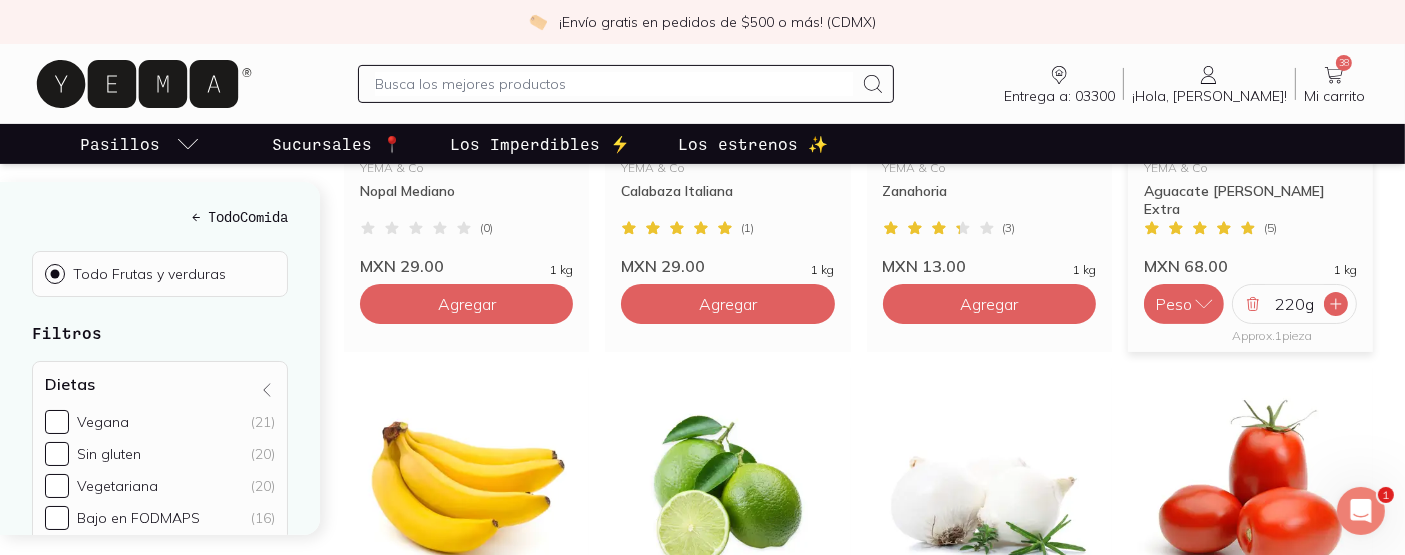 click 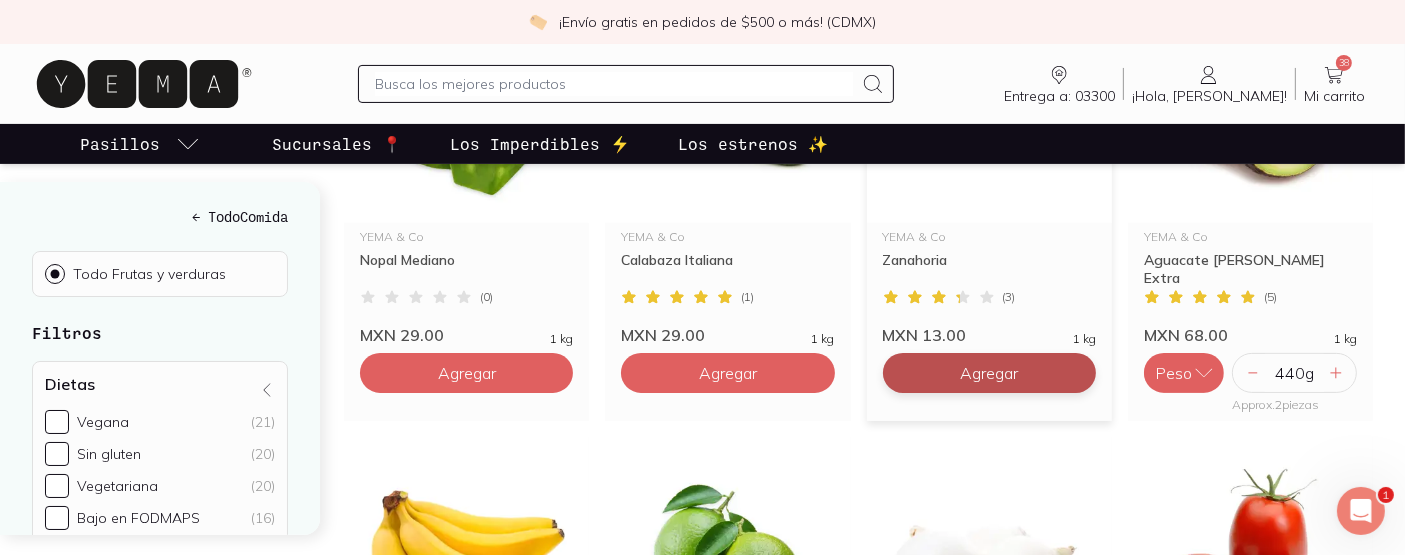 scroll, scrollTop: 495, scrollLeft: 0, axis: vertical 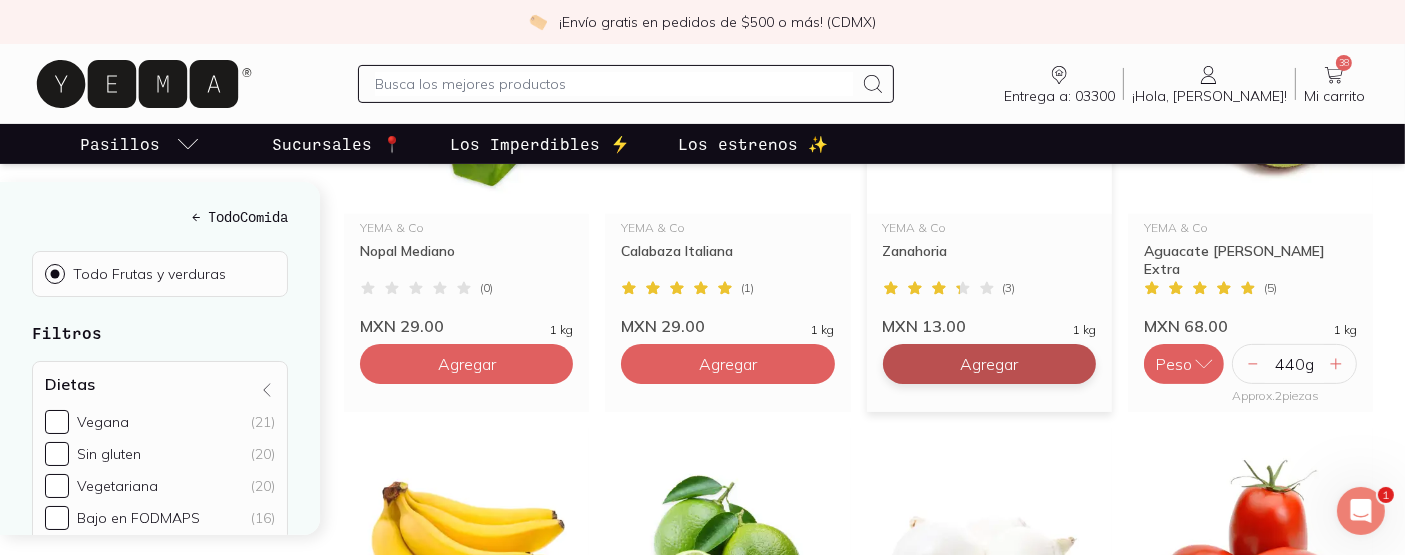 click on "Agregar" at bounding box center [466, 364] 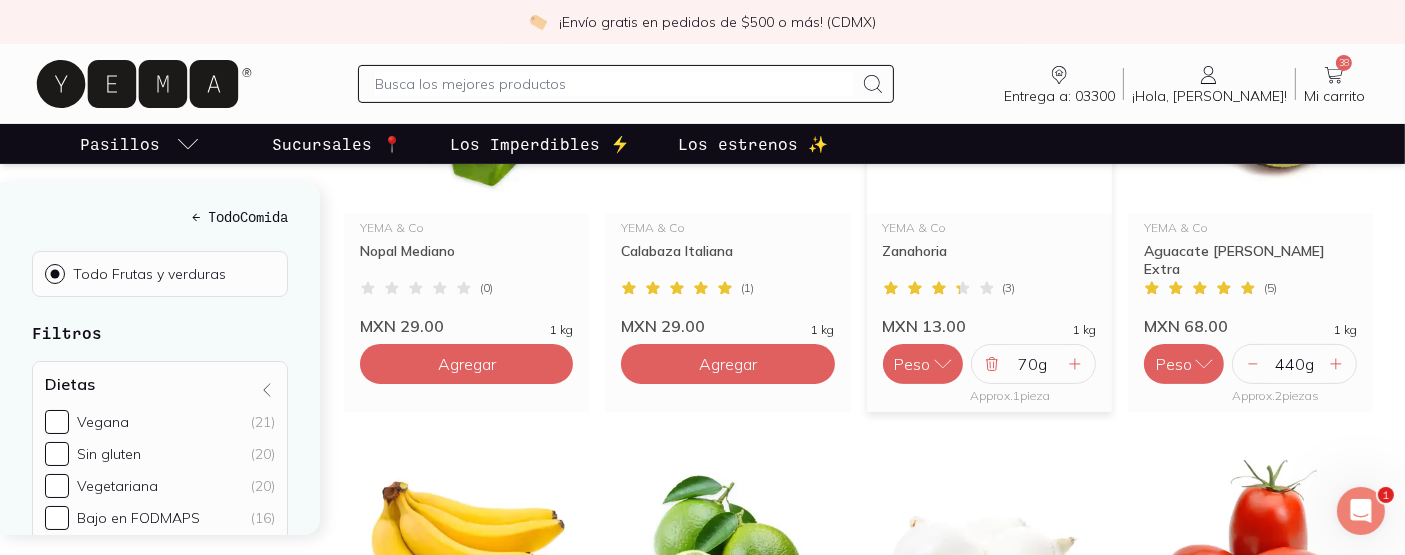 click on "70 g" at bounding box center [1033, 364] 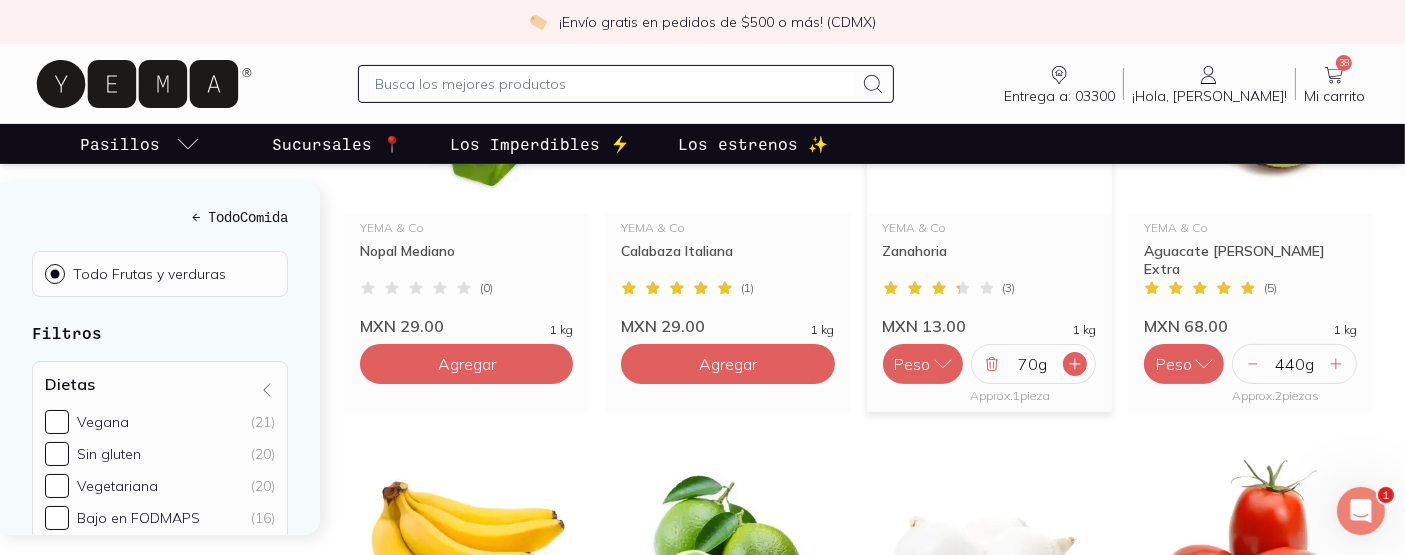 click at bounding box center [1075, 364] 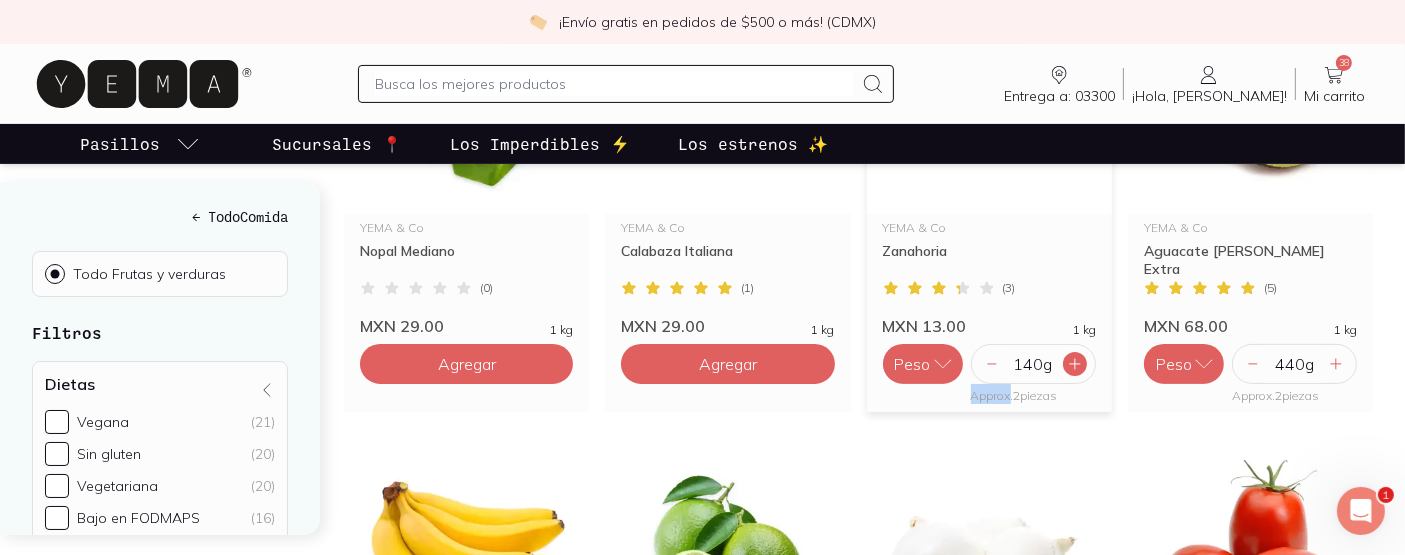 click on "140 g" at bounding box center [1033, 364] 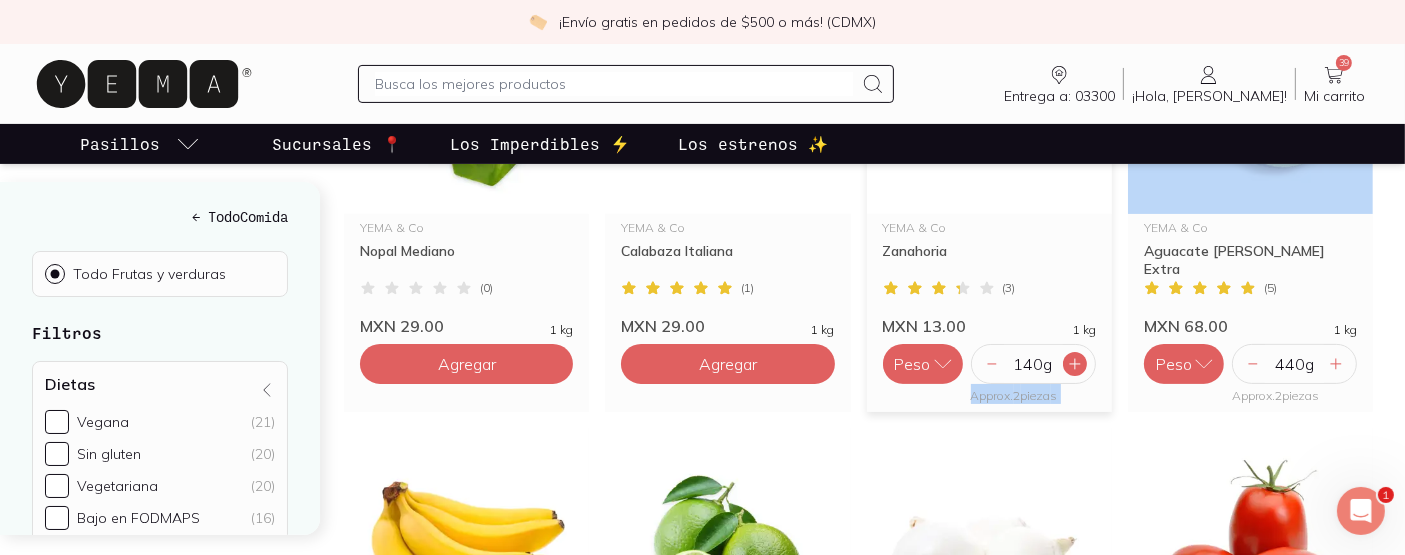 click on "140 g" at bounding box center [1033, 364] 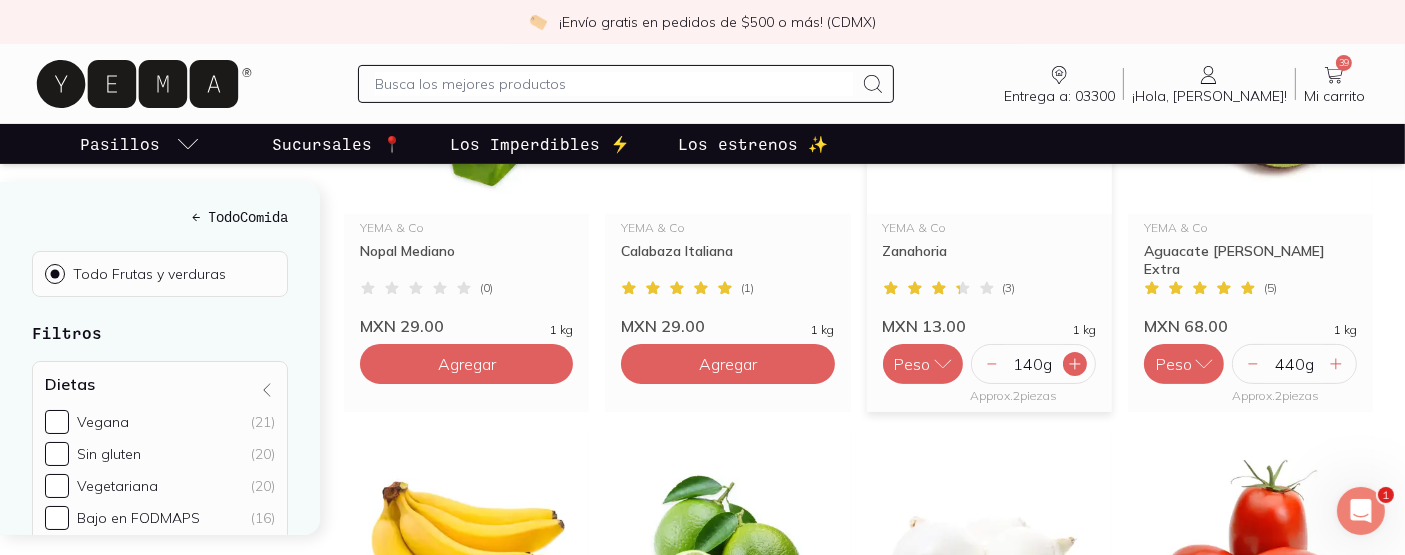 click at bounding box center [1075, 364] 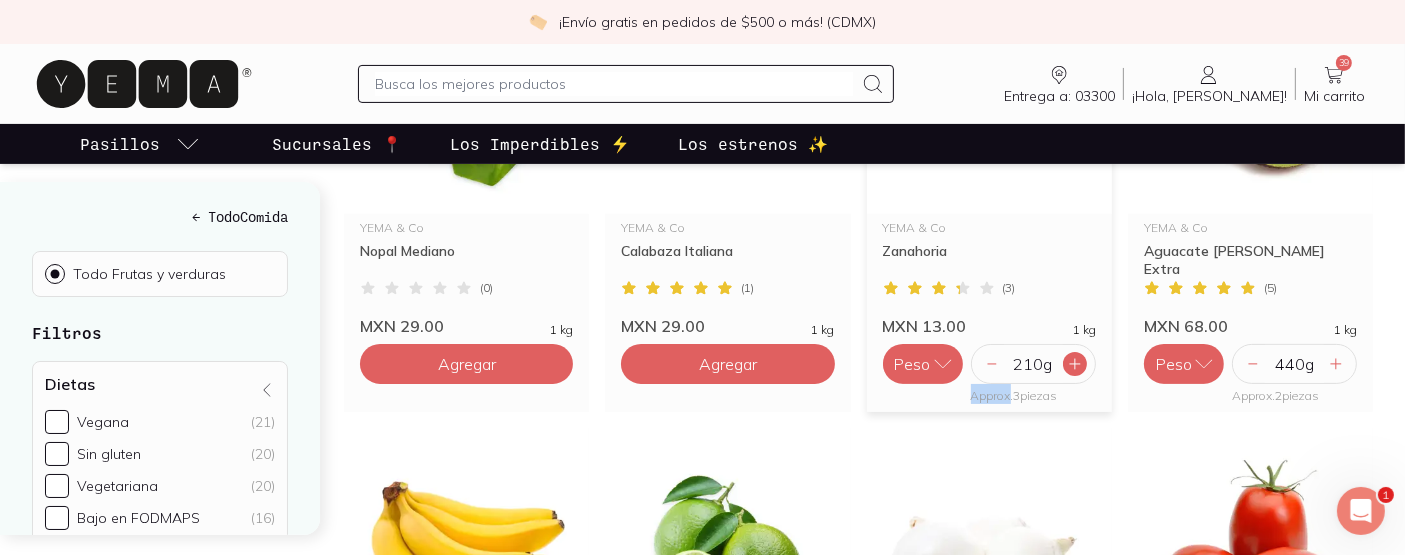 click at bounding box center [1075, 364] 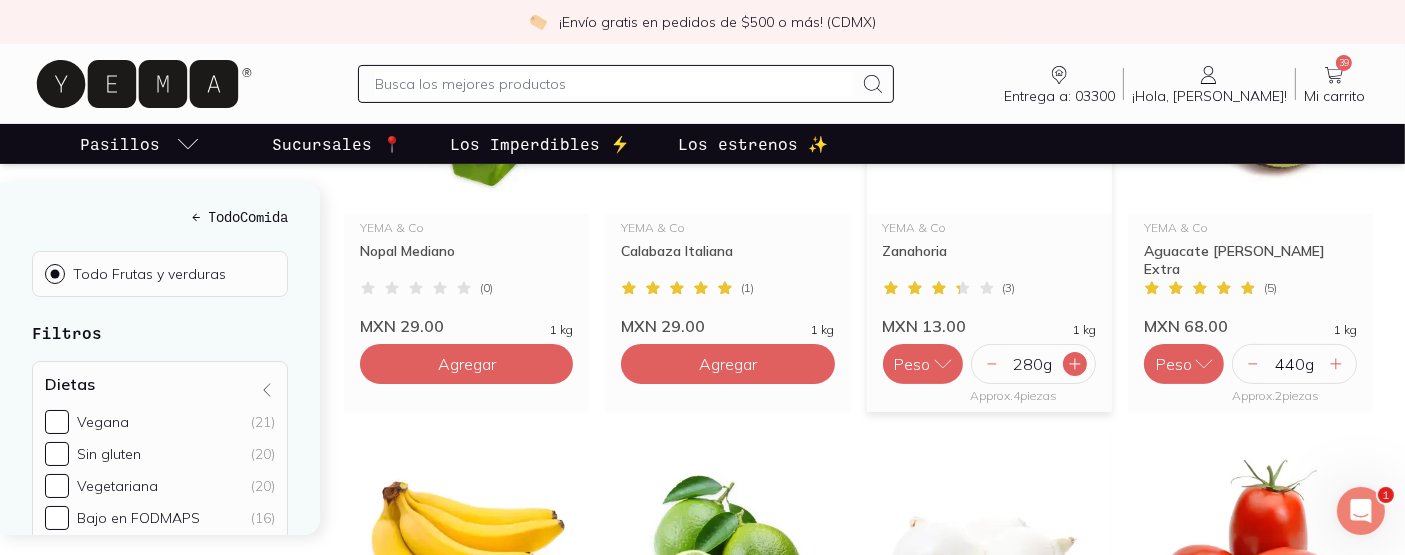 click at bounding box center (1075, 364) 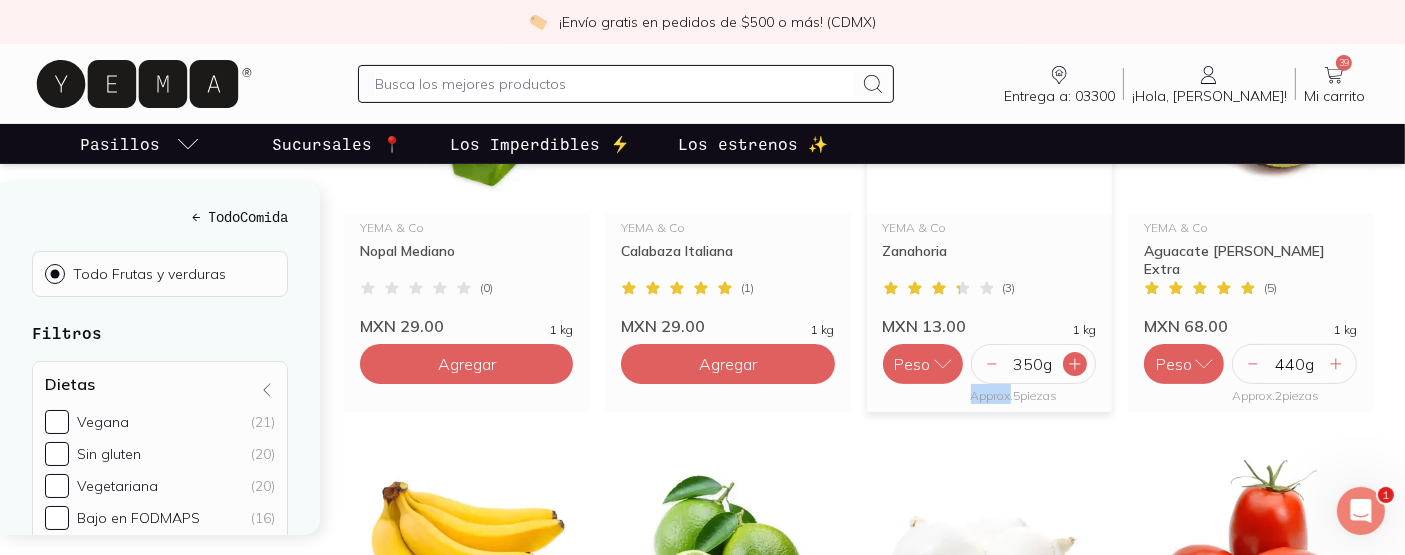 click at bounding box center (1075, 364) 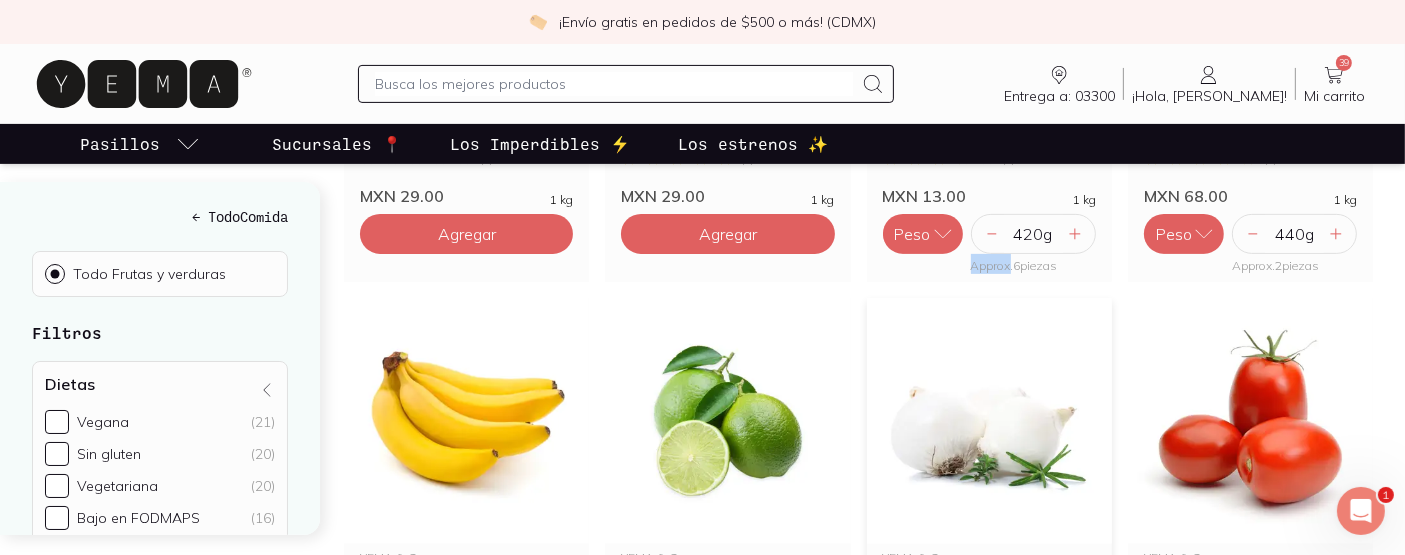 scroll, scrollTop: 628, scrollLeft: 0, axis: vertical 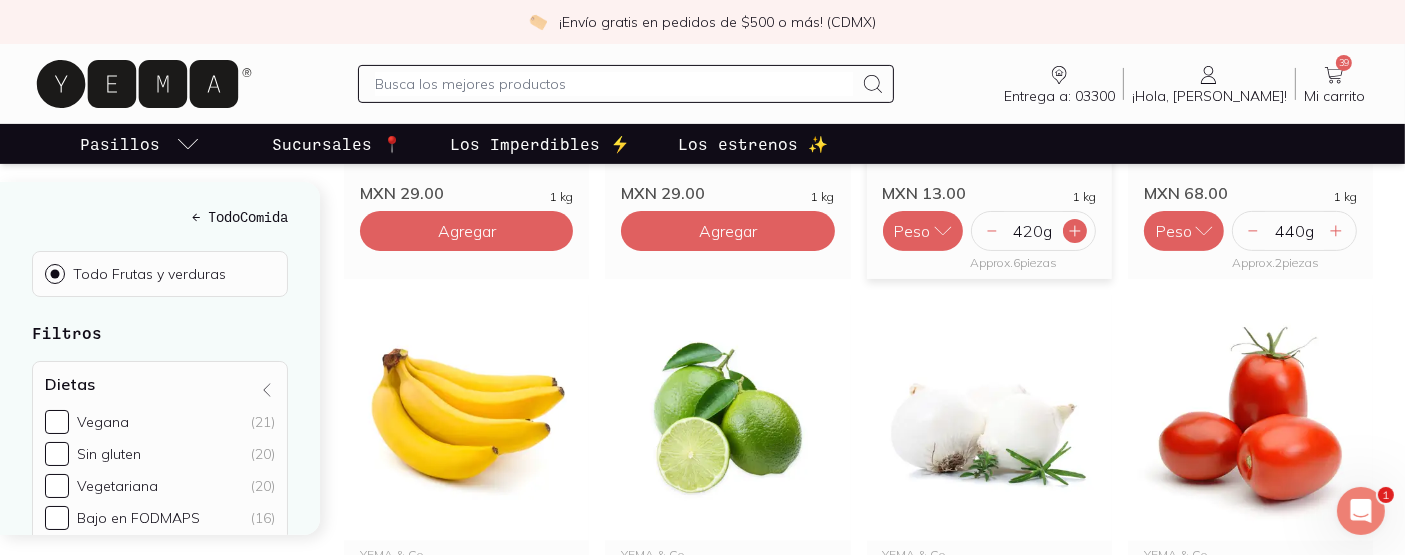 click 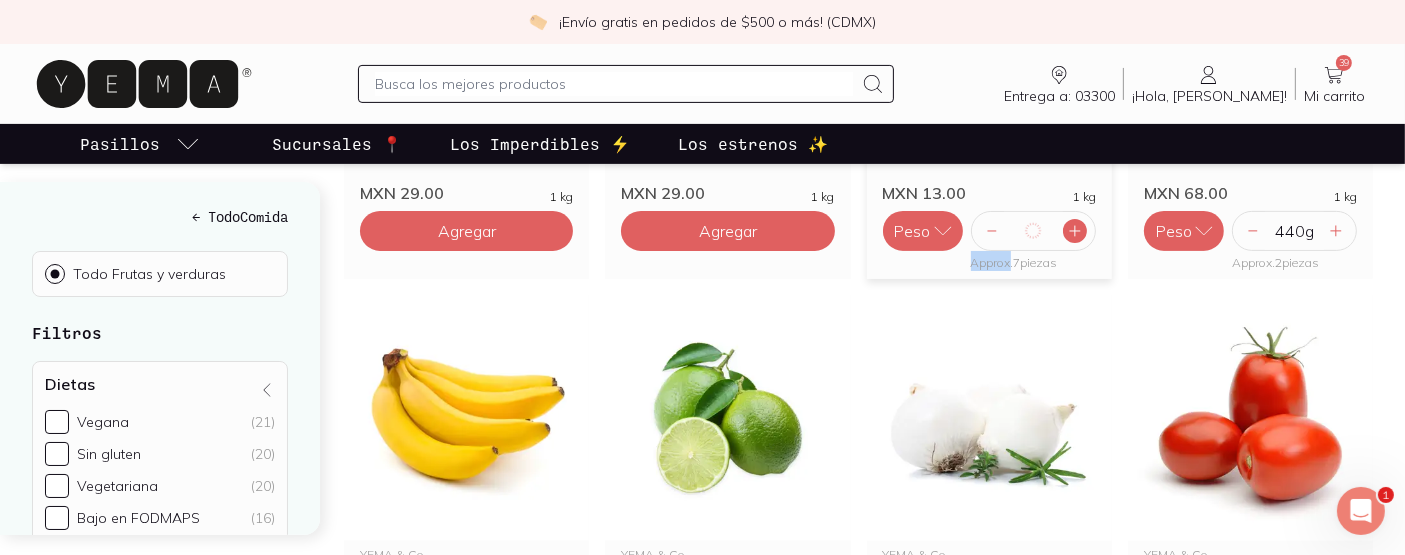 click 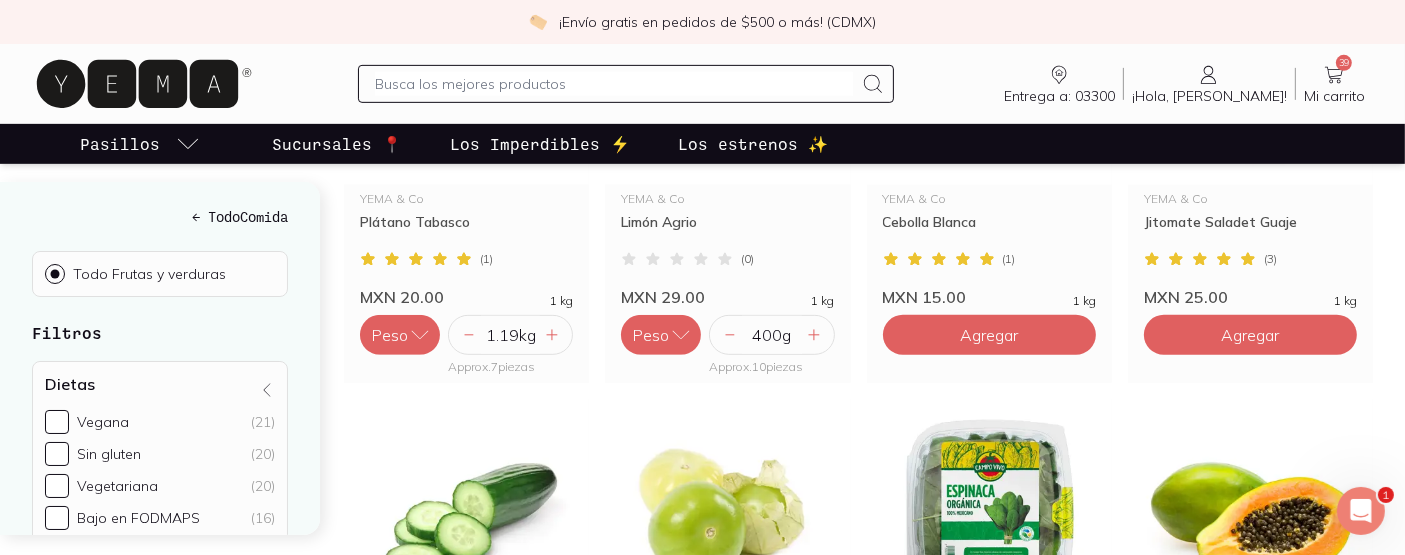 scroll, scrollTop: 990, scrollLeft: 0, axis: vertical 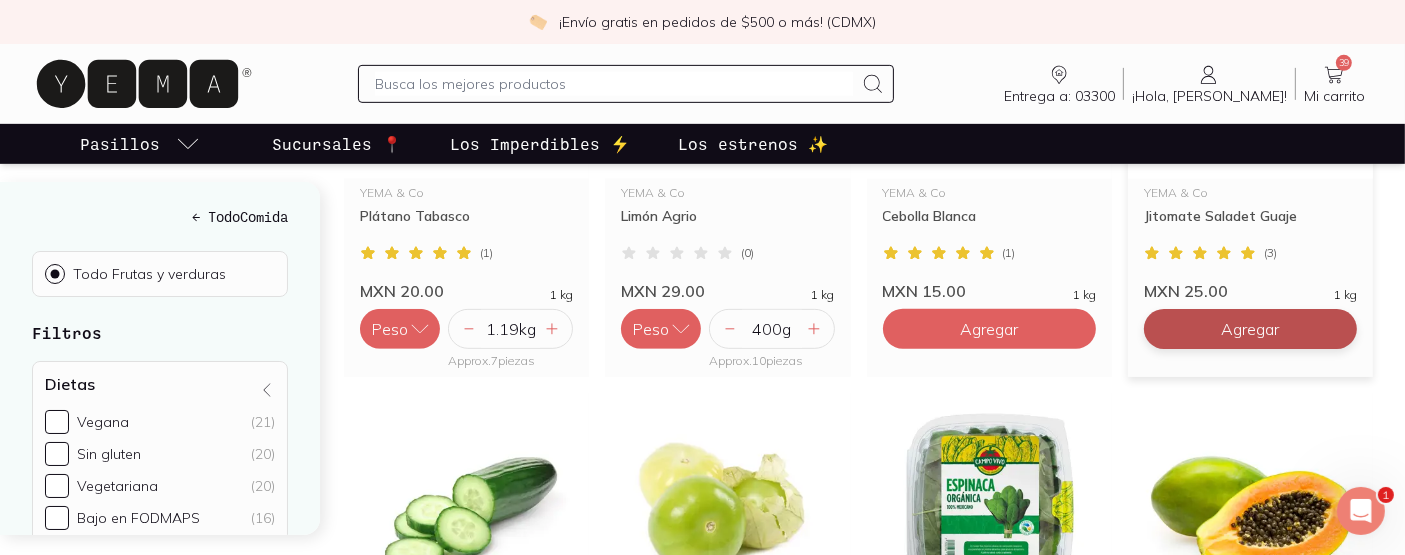 click on "Agregar" at bounding box center (467, -131) 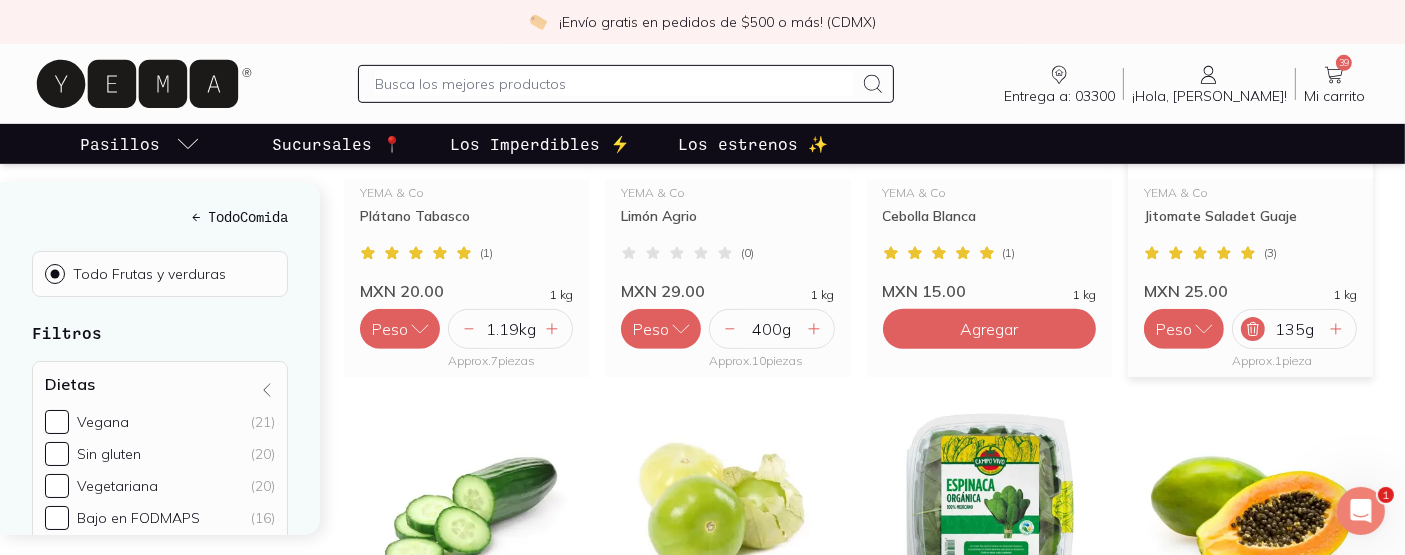 scroll, scrollTop: 1045, scrollLeft: 0, axis: vertical 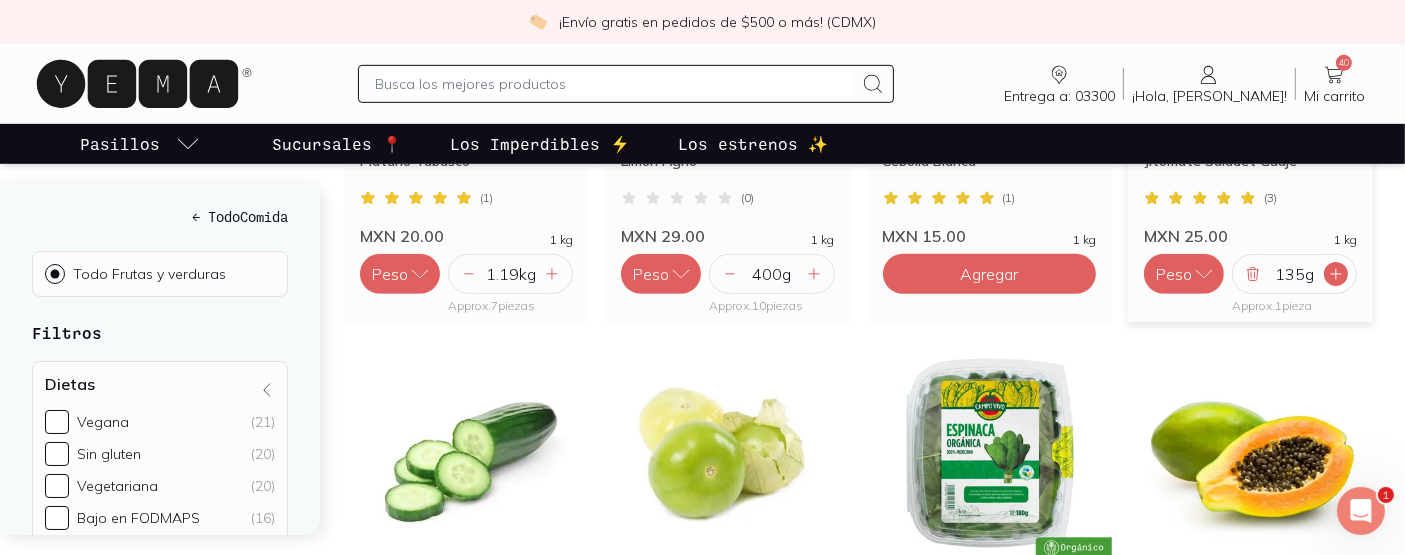 click at bounding box center [1336, 274] 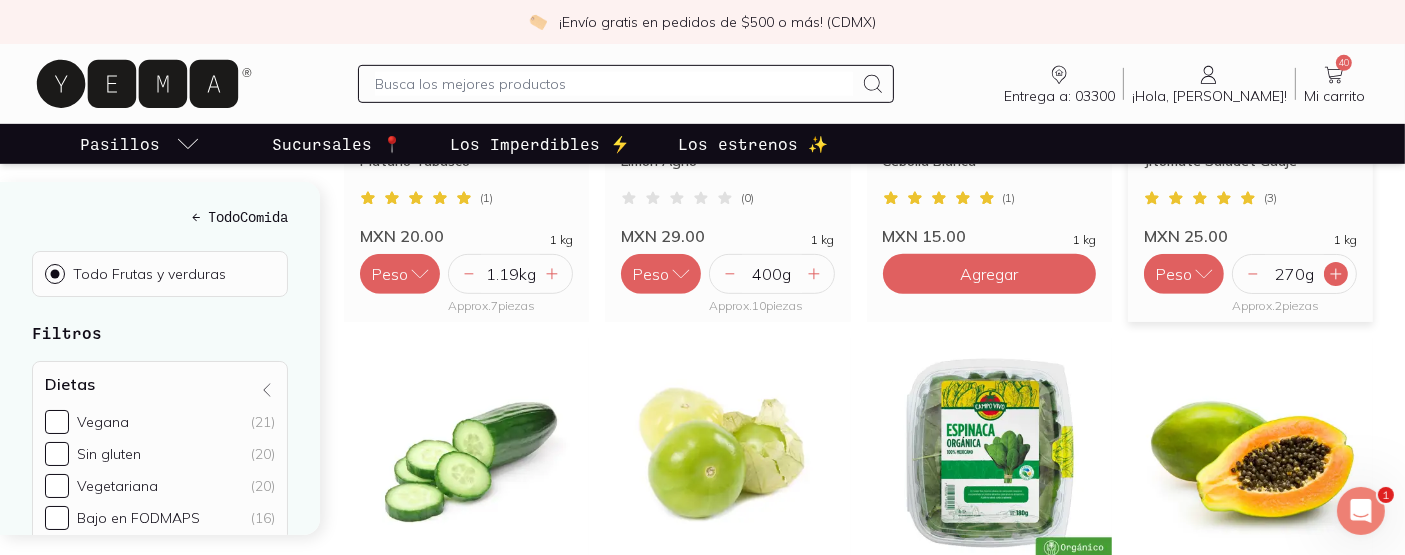 click at bounding box center [1336, 274] 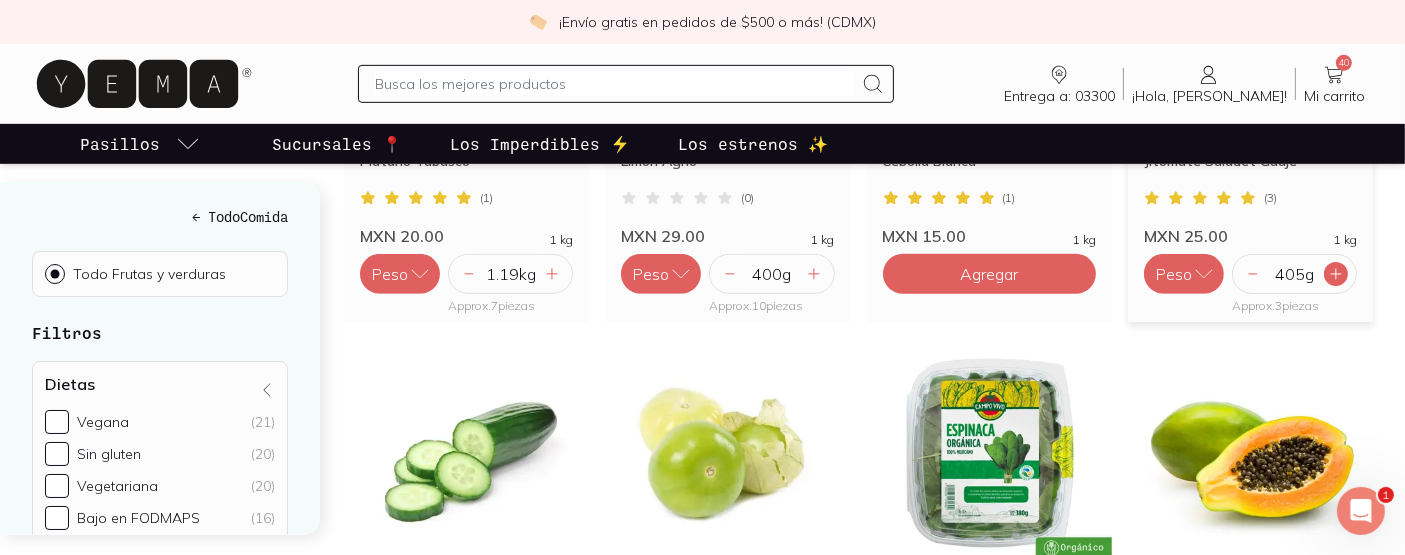 click at bounding box center (1336, 274) 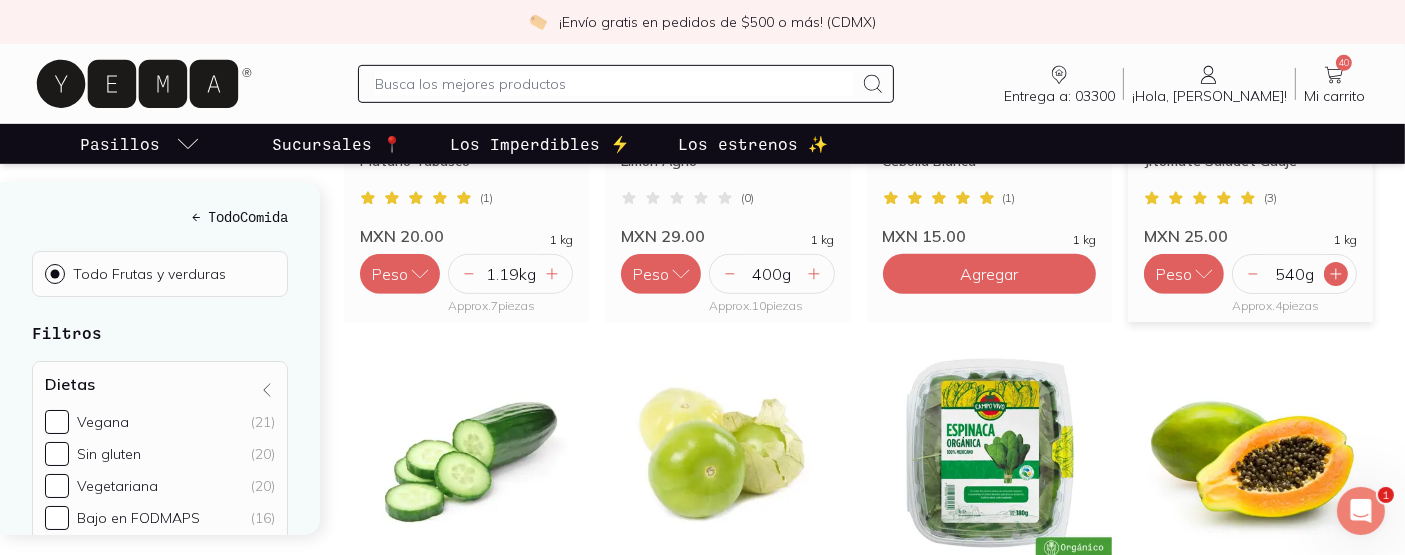 click 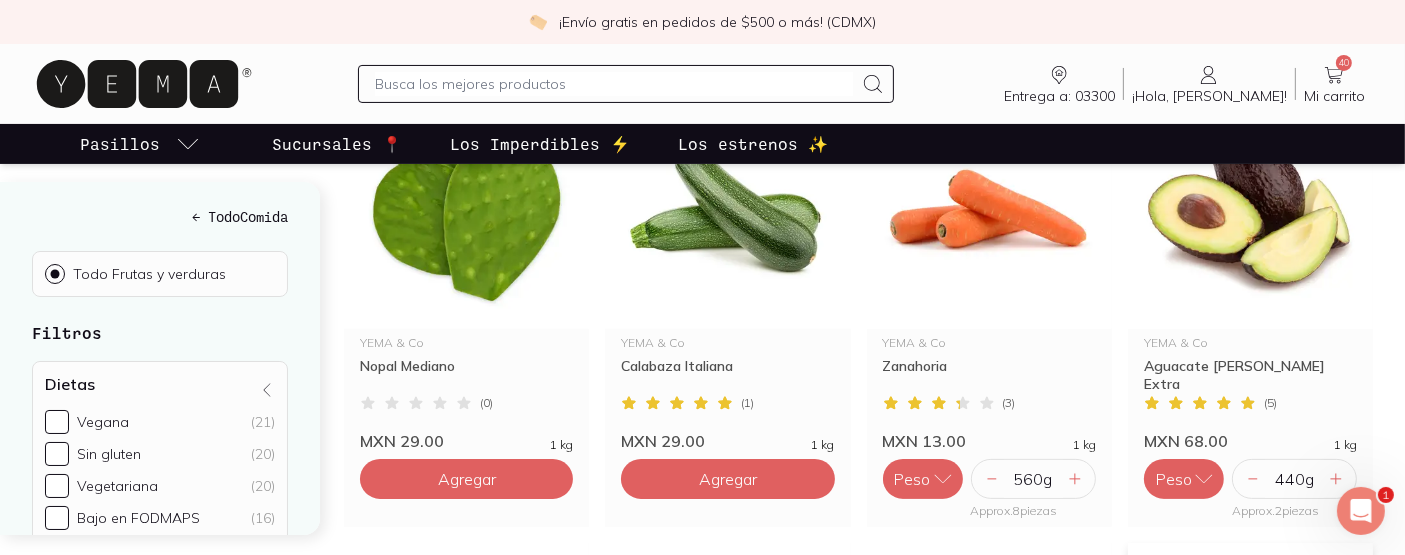 scroll, scrollTop: 0, scrollLeft: 0, axis: both 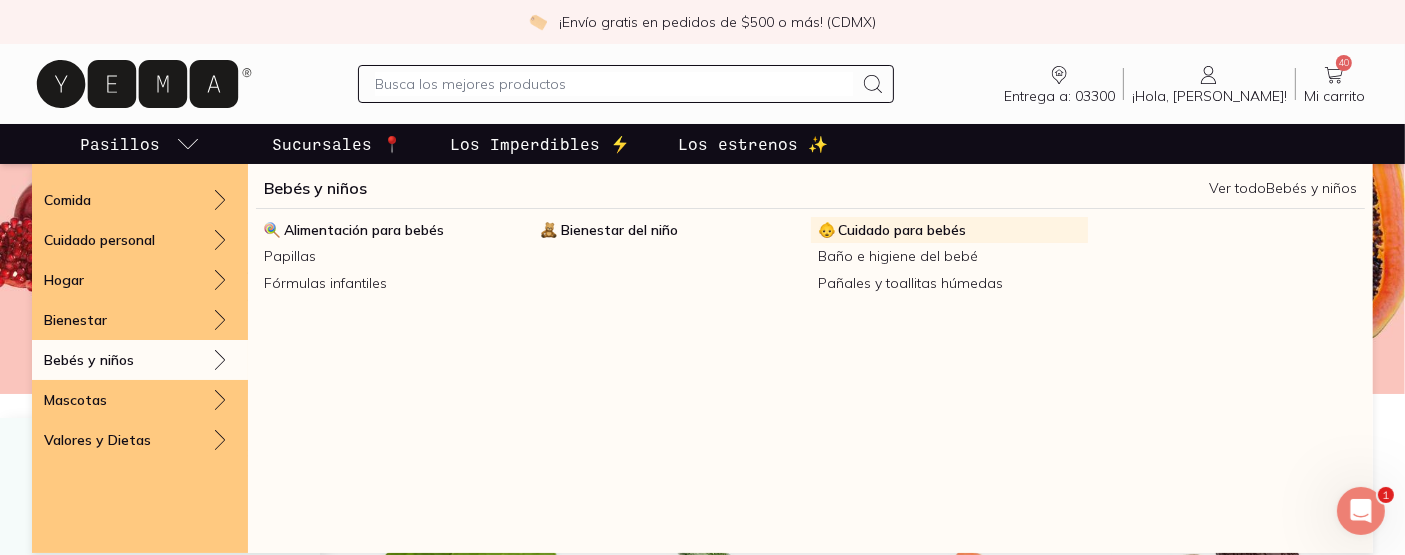 click on "Cuidado para bebés" at bounding box center (903, 230) 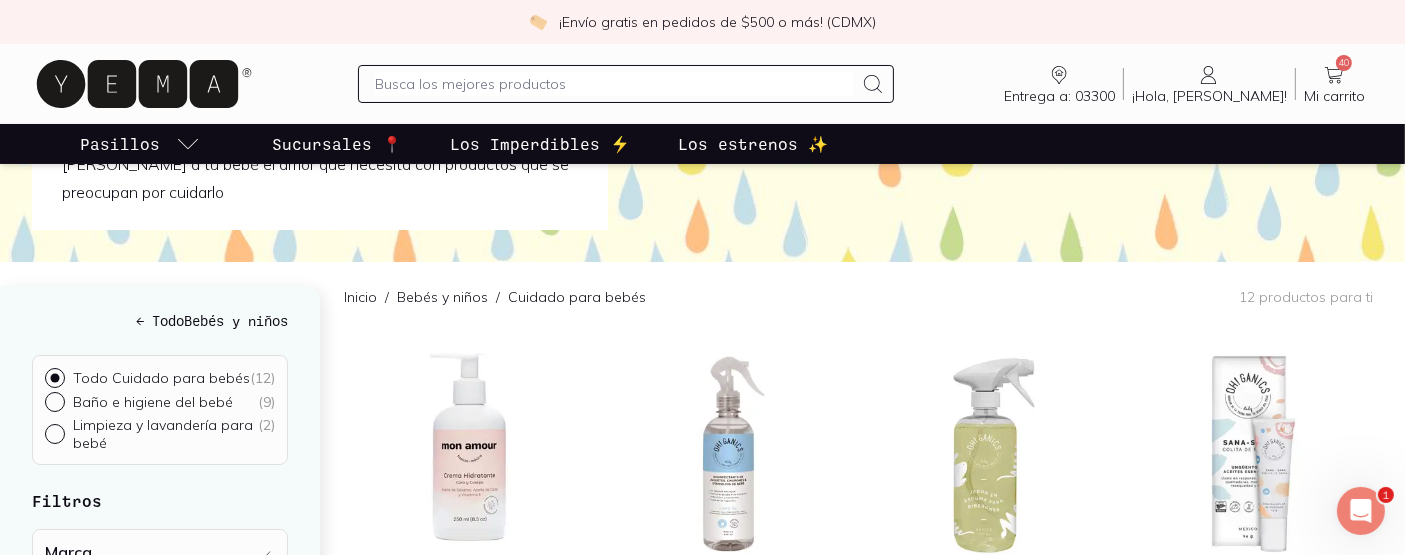 scroll, scrollTop: 0, scrollLeft: 0, axis: both 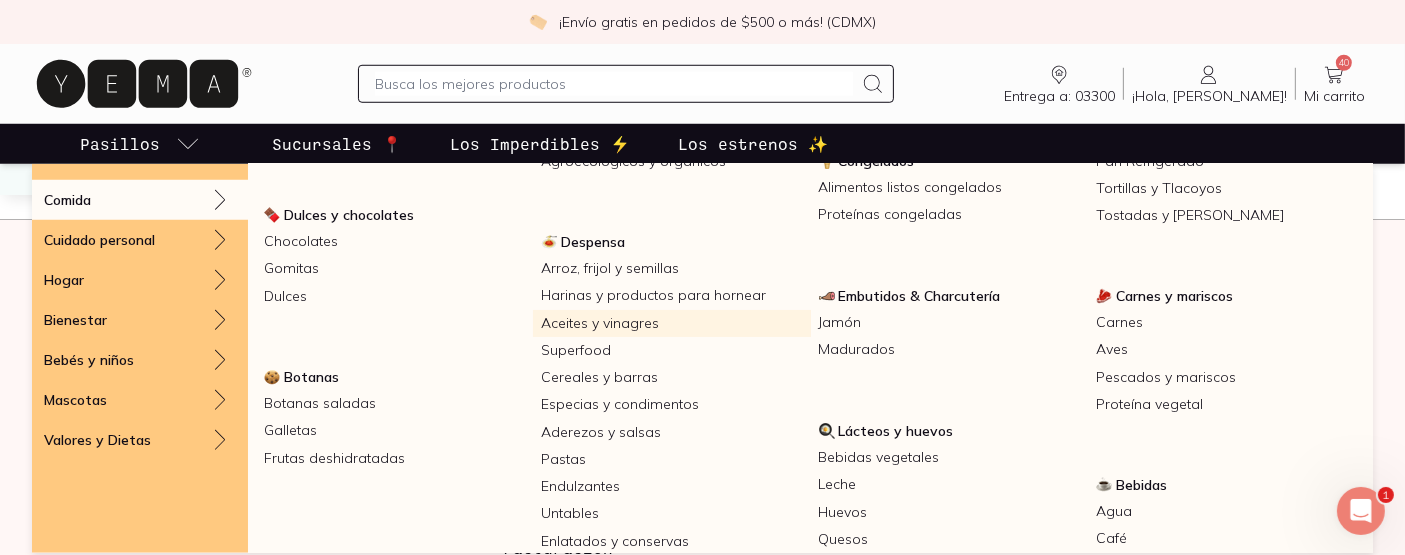 click on "Aceites y vinagres" at bounding box center [671, 323] 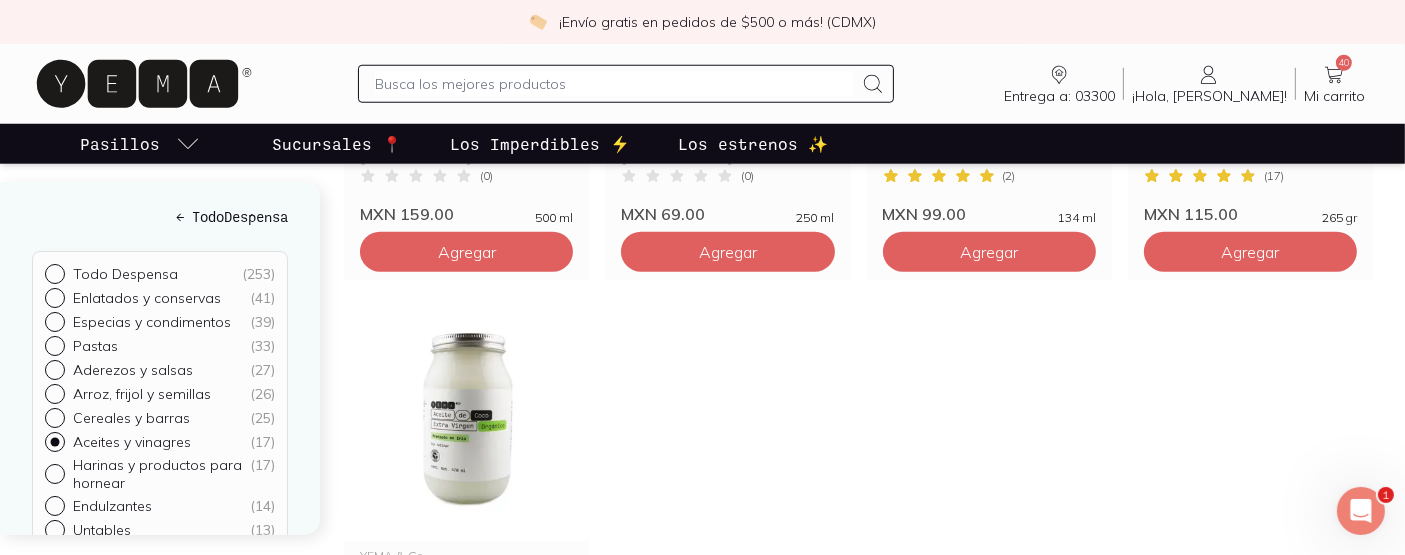 scroll, scrollTop: 1904, scrollLeft: 0, axis: vertical 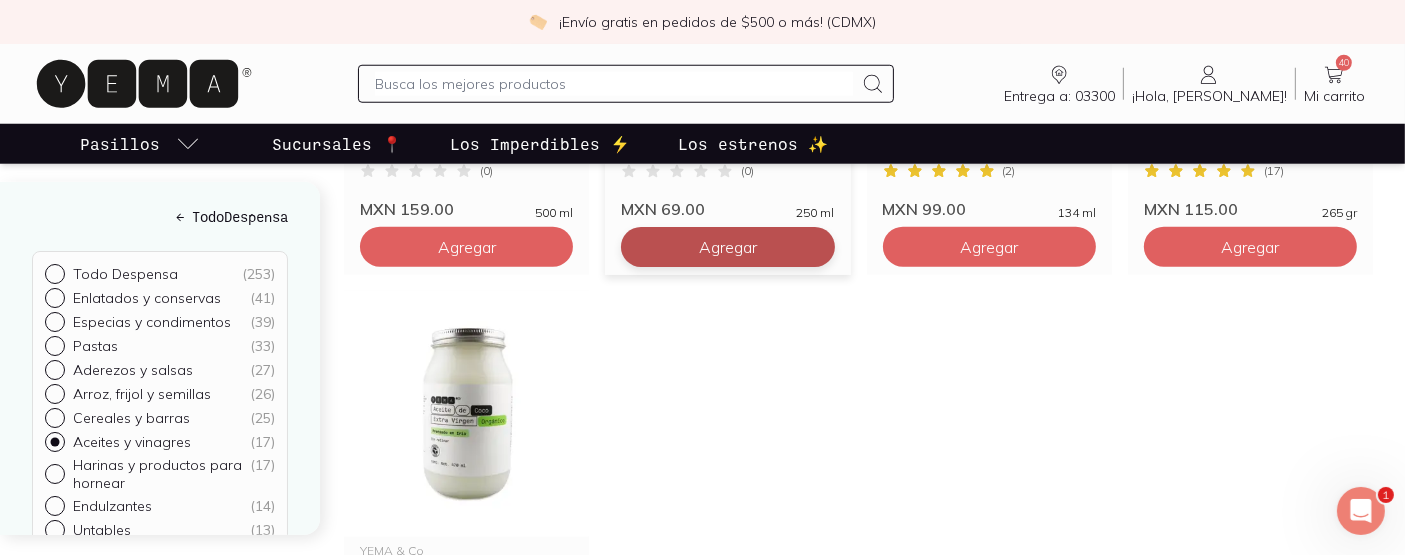 click on "Agregar" at bounding box center [467, -1073] 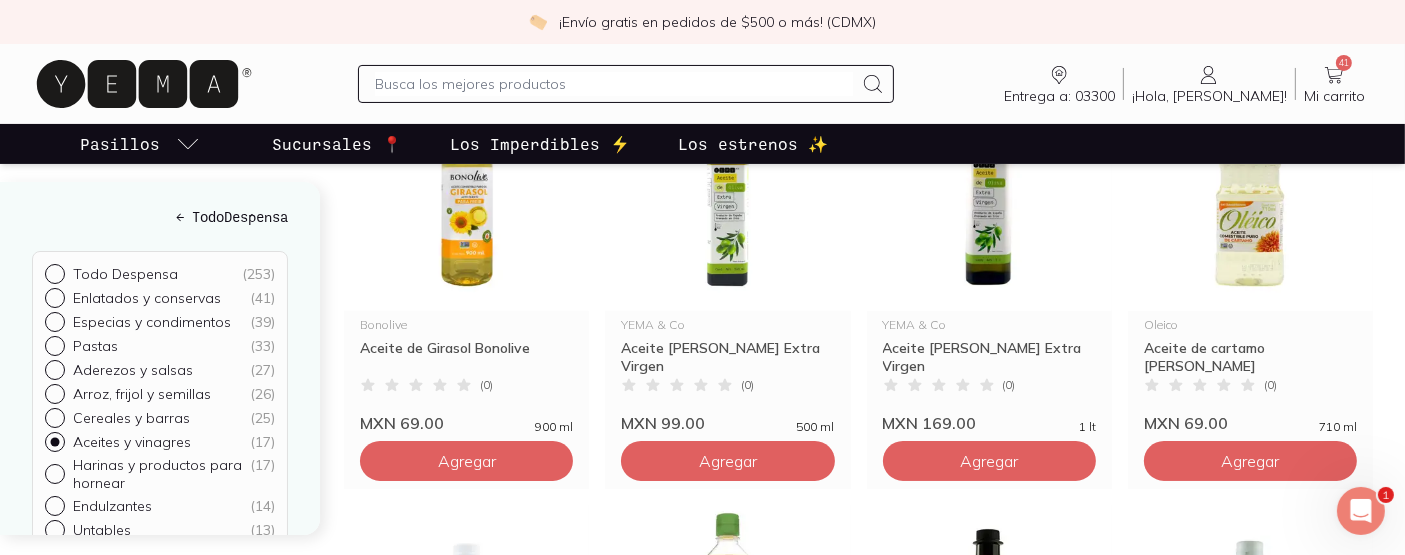 scroll, scrollTop: 0, scrollLeft: 0, axis: both 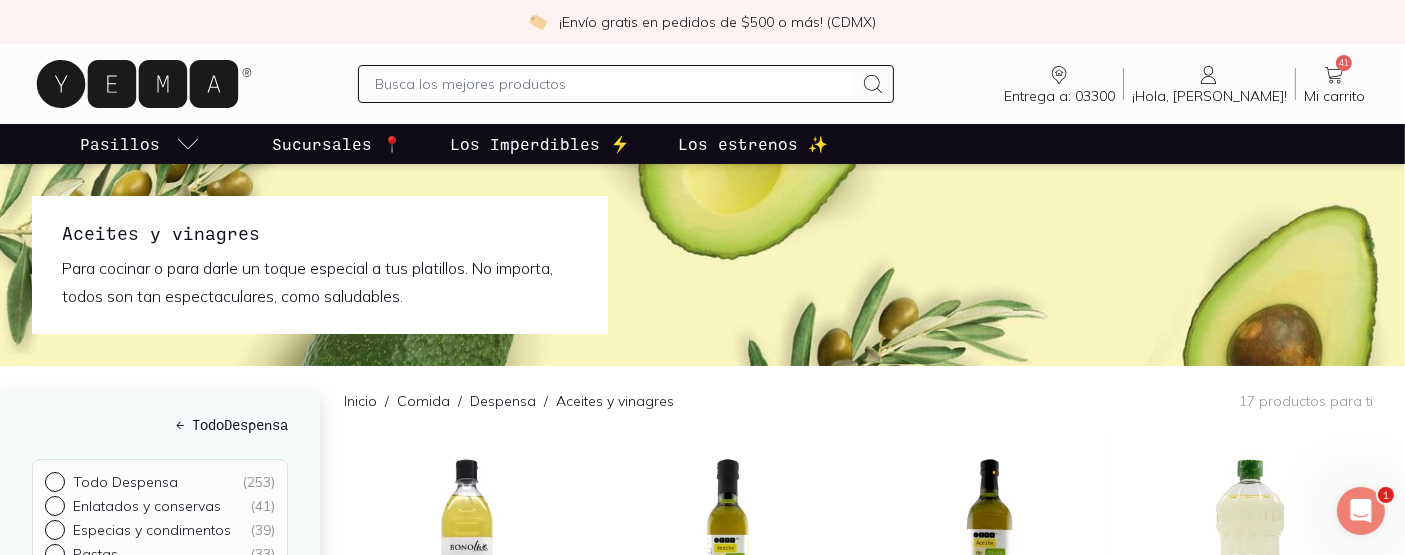 click on "41 Mi carrito Carrito" at bounding box center (1334, 84) 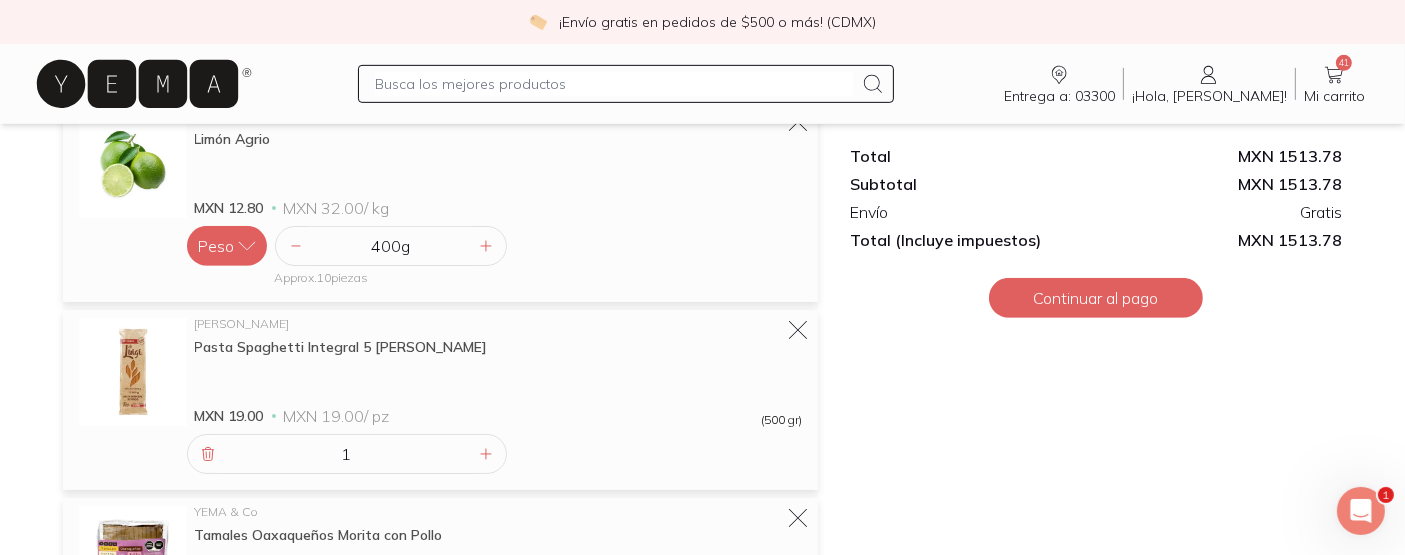 scroll, scrollTop: 1031, scrollLeft: 0, axis: vertical 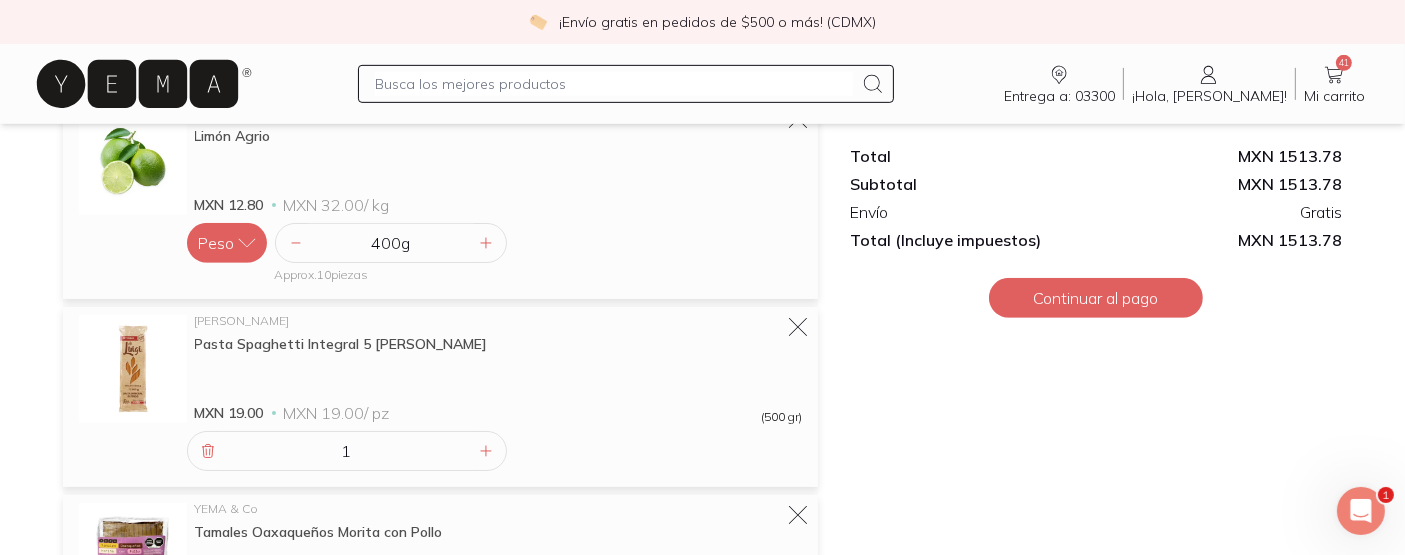 click at bounding box center [614, 84] 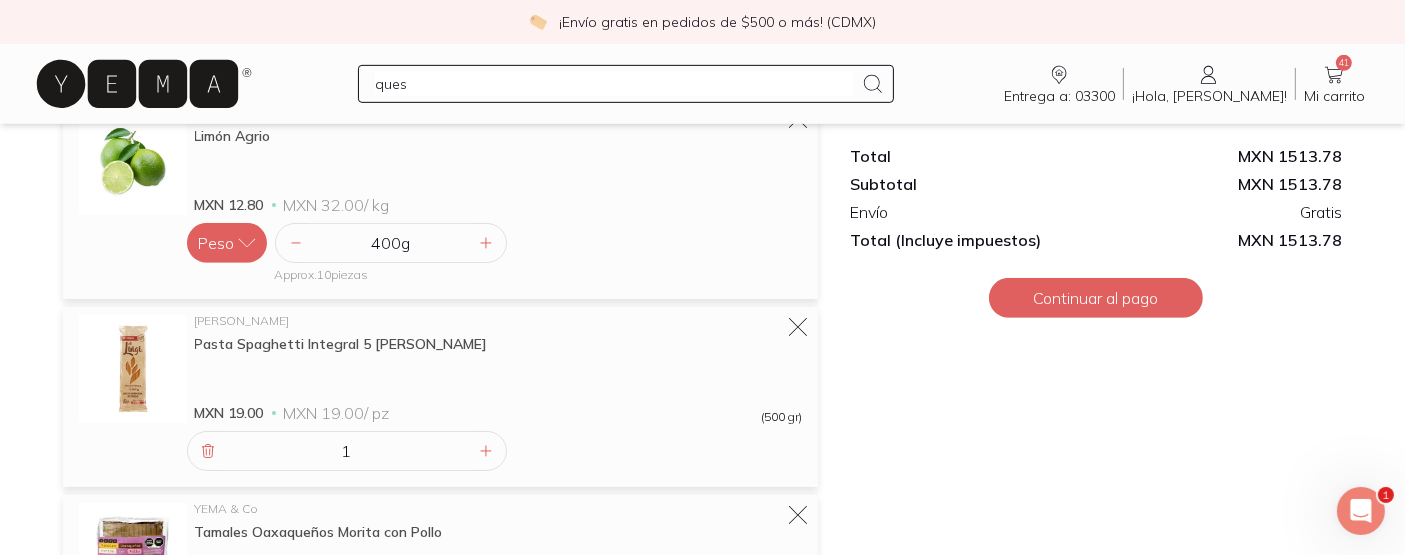 type on "queso" 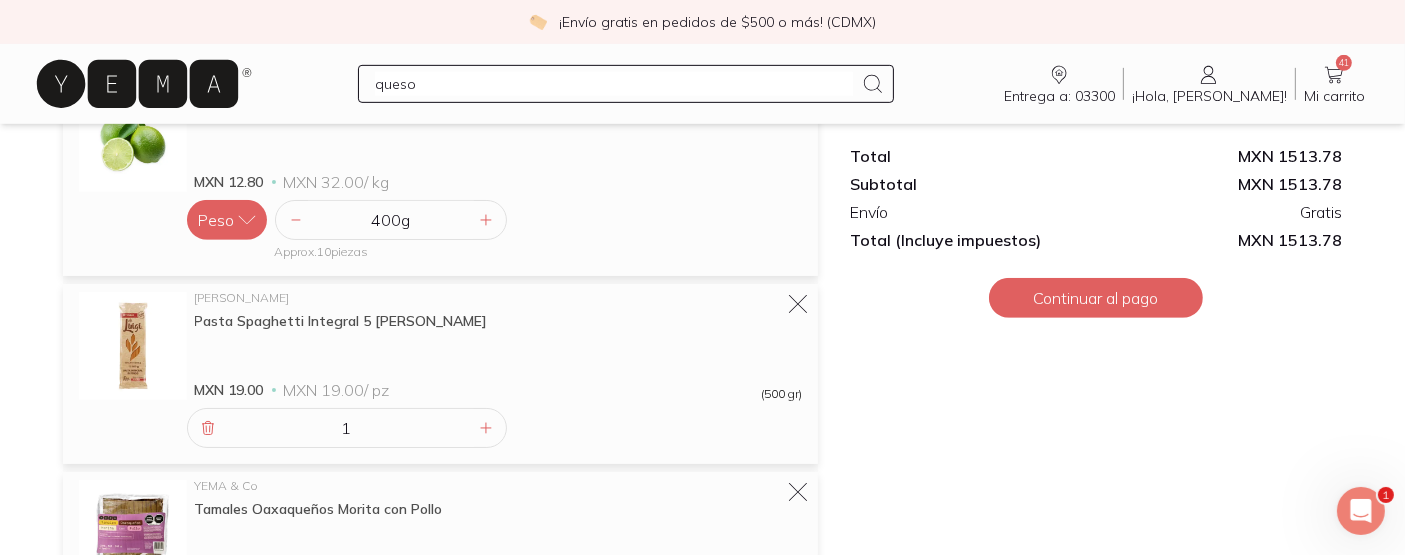 scroll, scrollTop: 1053, scrollLeft: 0, axis: vertical 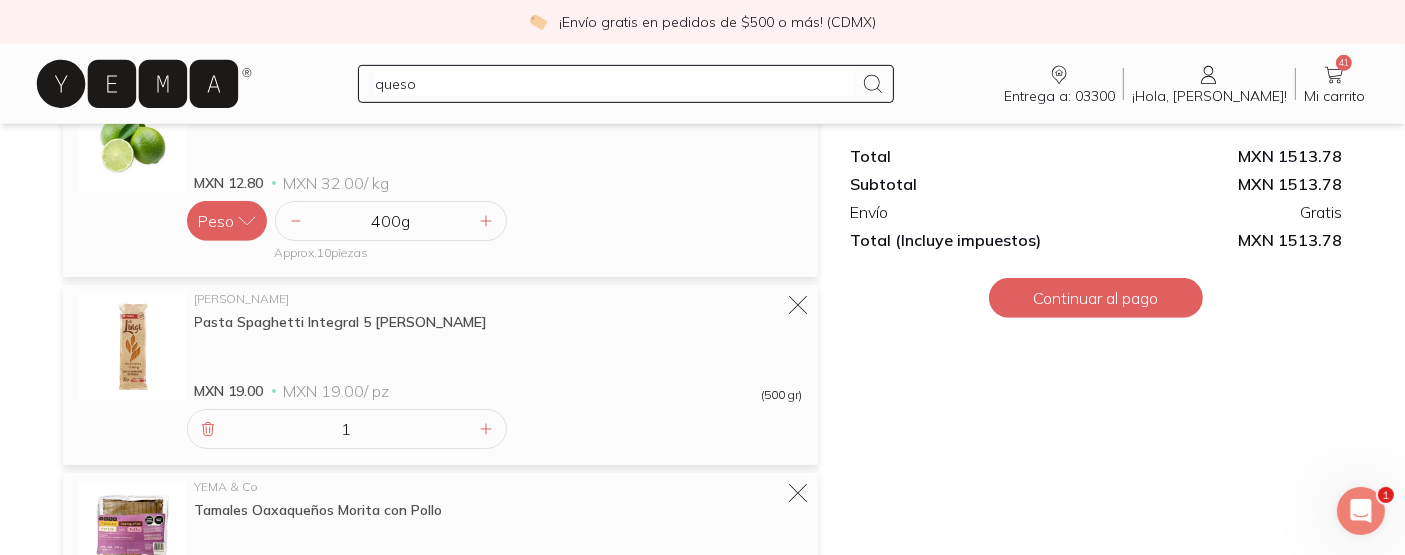 type 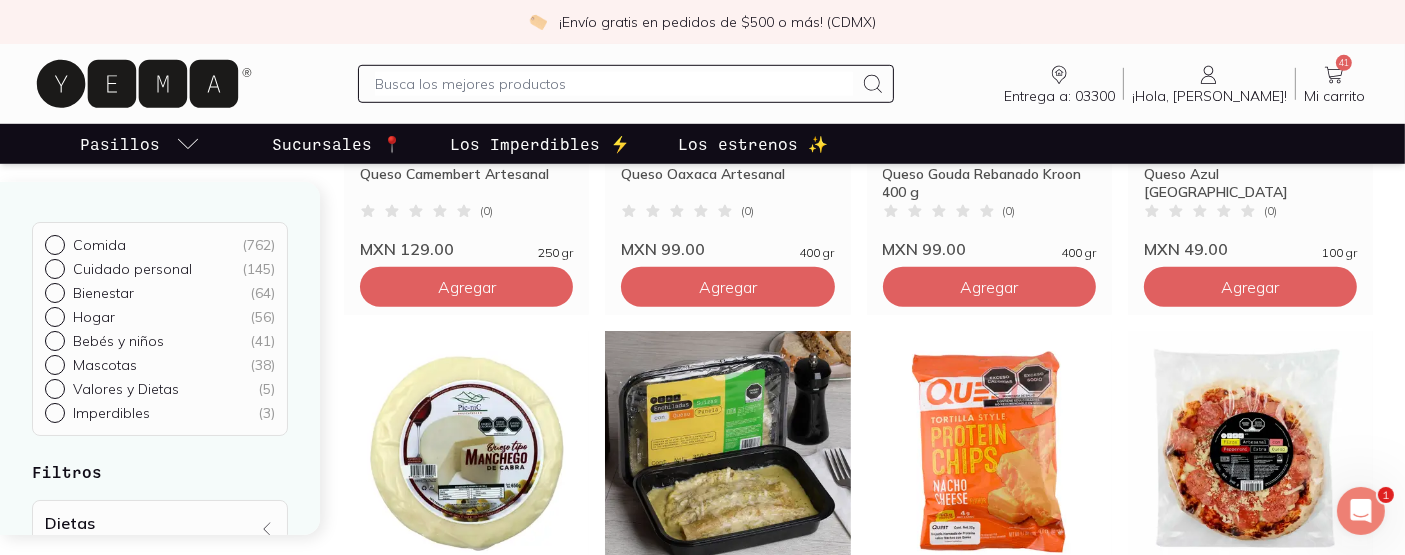 scroll, scrollTop: 1374, scrollLeft: 0, axis: vertical 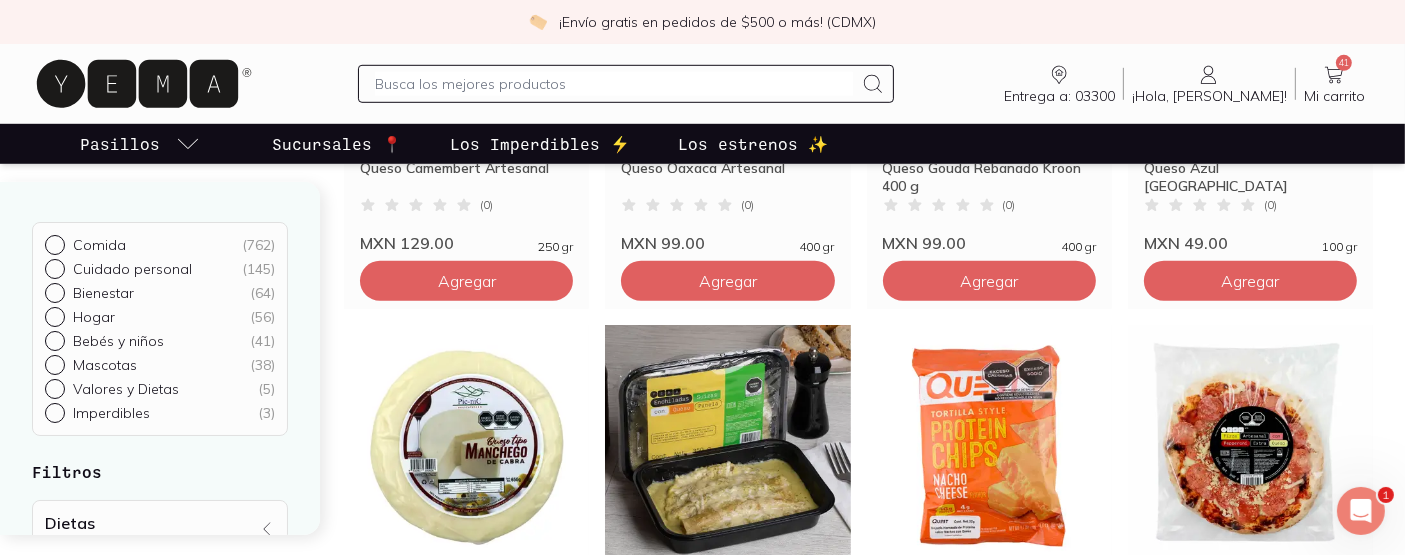 click on "YEMA & Co Queso Fresco [PERSON_NAME] con Ceniza ( 0 ) MXN 64.00 200 gr Agregar YEMA & Co Queso Fresco [PERSON_NAME] con Arándanos ( 0 ) MXN 64.00 200 gr Agregar YEMA & Co Queso Fresco [PERSON_NAME] Natural ( 0 ) MXN 64.00 200 gr Agregar YEMA & Co Queso Chihuahua Artesanal ( 0 ) MXN 109.00 400 gr Agregar YEMA & Co Queso Cheddar Artesanal ( 1 ) MXN 99.00 400 gr Agregar YEMA & Co Queso Manchego Artesanal ( 1 ) MXN 109.00 400 gr Agregar YEMA & Co Queso Panela Artesanal ( 2 ) MXN 84.00 400 gr Agregar La Cabrita Queso Muyil Natural La Cabrita ( 0 ) MXN 59.00 150 gr Agregar YEMA & Co Queso Camembert Artesanal ( 0 ) MXN 129.00 250 gr Agregar Flor de Alfalfa Queso Oaxaca Artesanal ( 0 ) MXN 99.00 400 gr Agregar [PERSON_NAME] Queso Gouda Rebanado [PERSON_NAME] 400 g ( 0 ) MXN 99.00 400 gr Agregar Winter park [GEOGRAPHIC_DATA] ( 0 ) MXN 49.00 100 gr Agregar Mikonos Queso [PERSON_NAME] tipo Manchego Mikonos ( 2 ) MXN 299.00 650 gr Agregar YEMA & Co Enchiladas Suizas con Queso Panela ( 1 ) MXN 89.00 300 gr Agregar Quest ( 0 ) MXN 59.00 32 gr Agregar (" at bounding box center (858, 757) 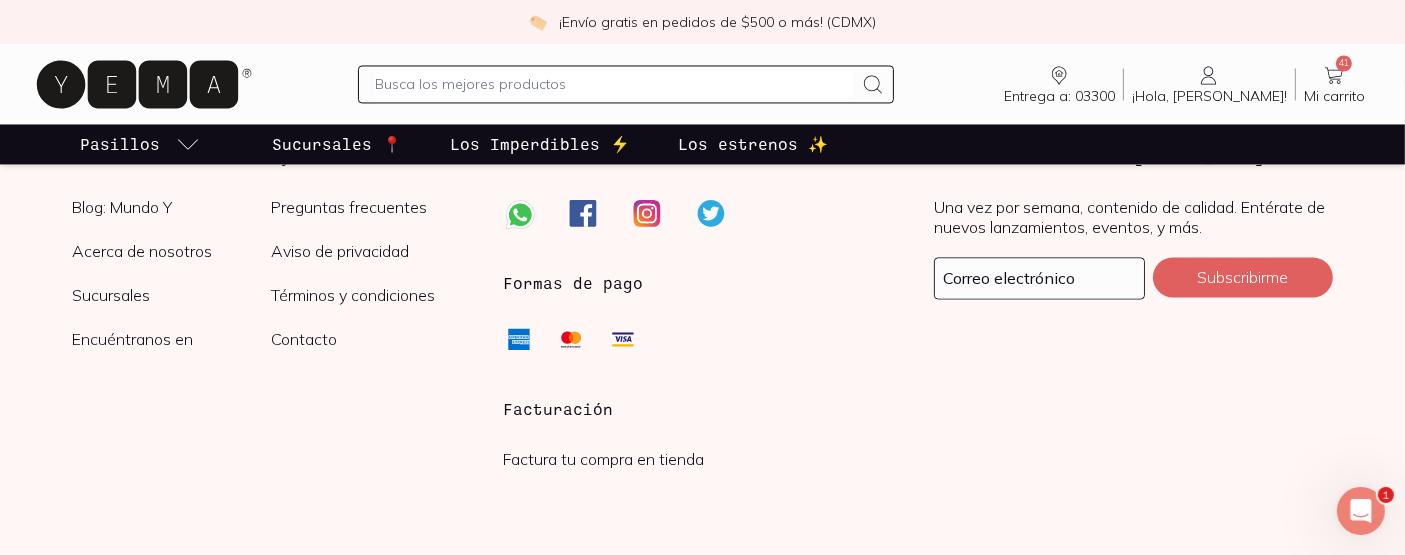 scroll, scrollTop: 3961, scrollLeft: 0, axis: vertical 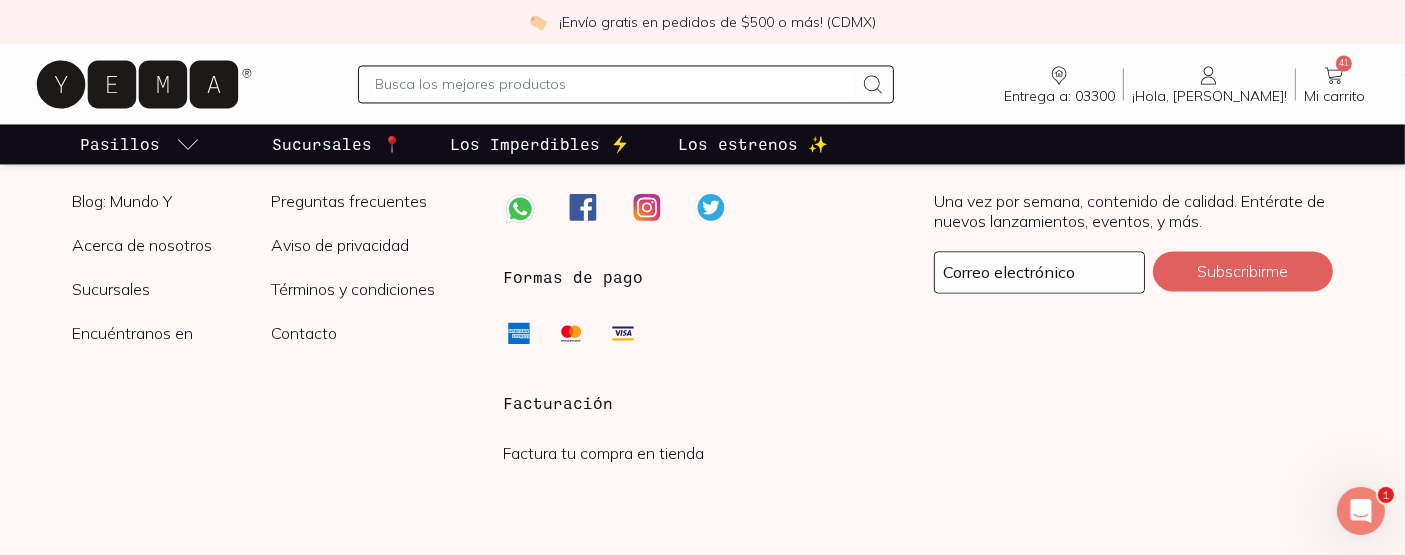 click on "2" at bounding box center (859, -14) 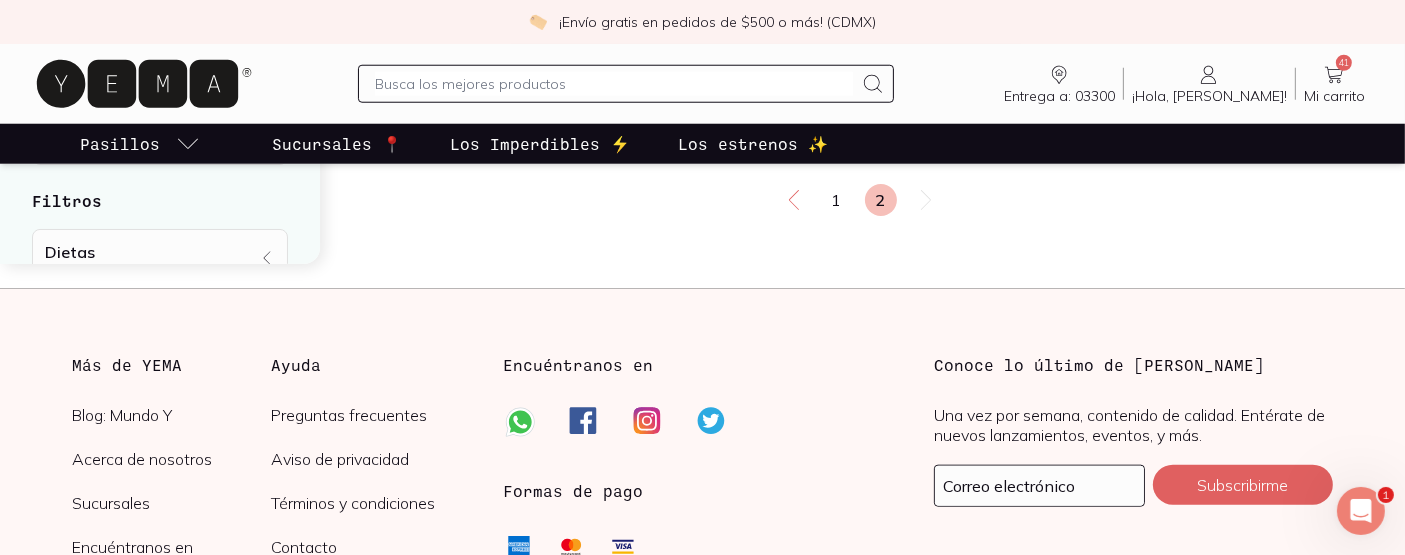 scroll, scrollTop: 1988, scrollLeft: 0, axis: vertical 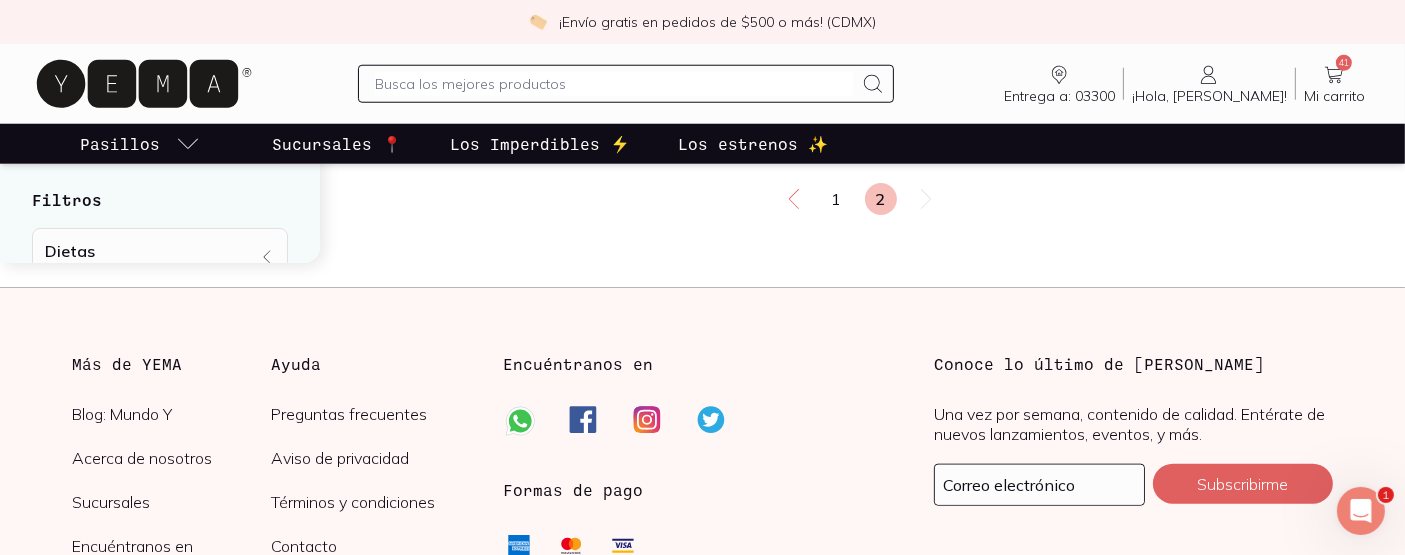 click at bounding box center [614, 84] 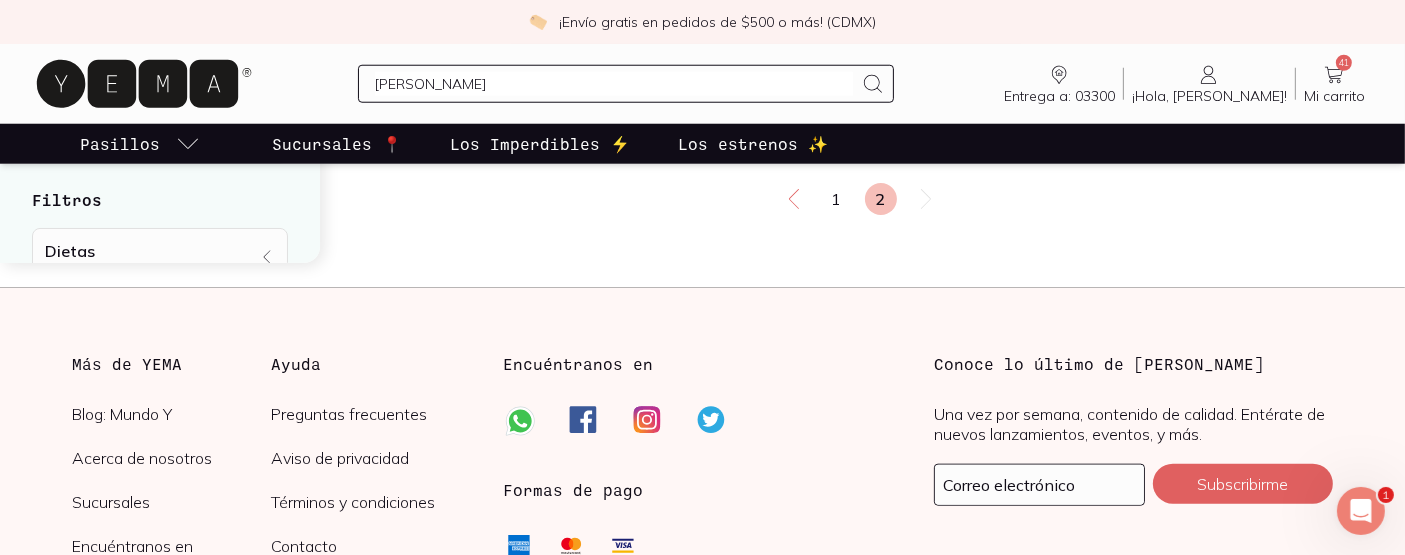 type on "milanesa" 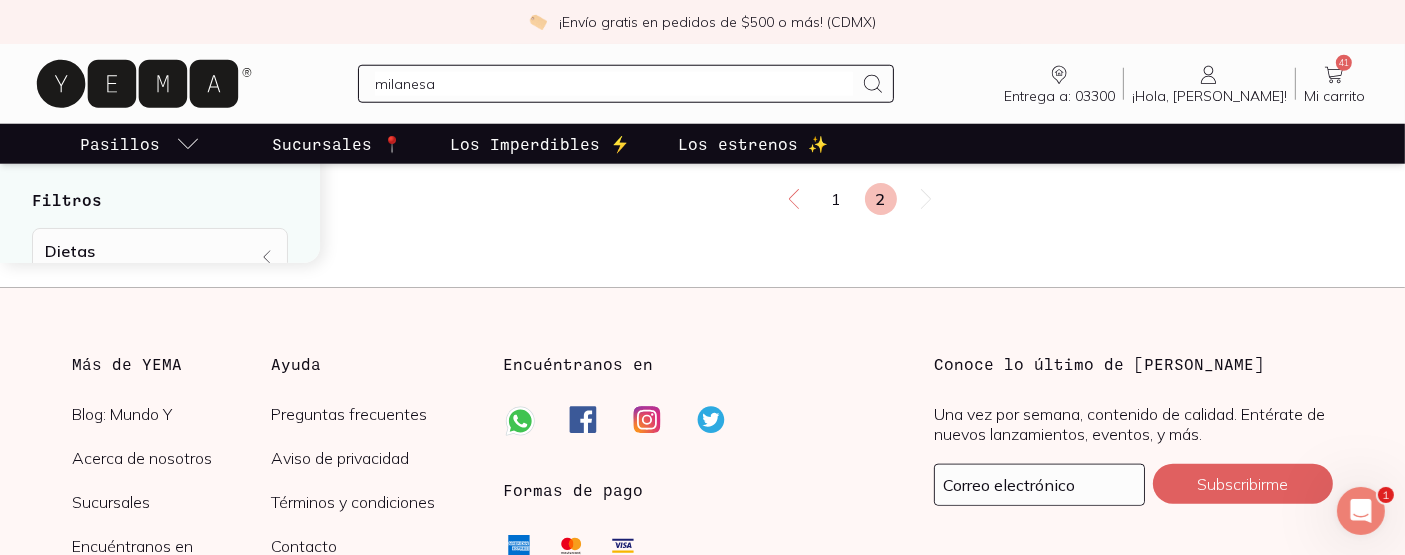 type 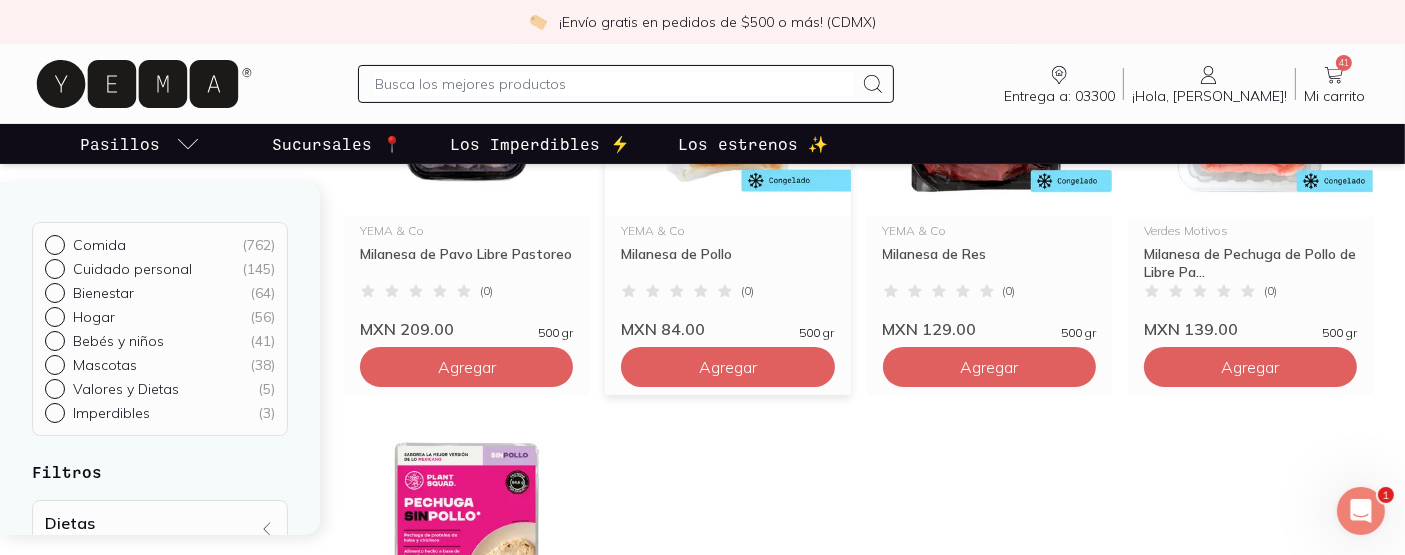 scroll, scrollTop: 410, scrollLeft: 0, axis: vertical 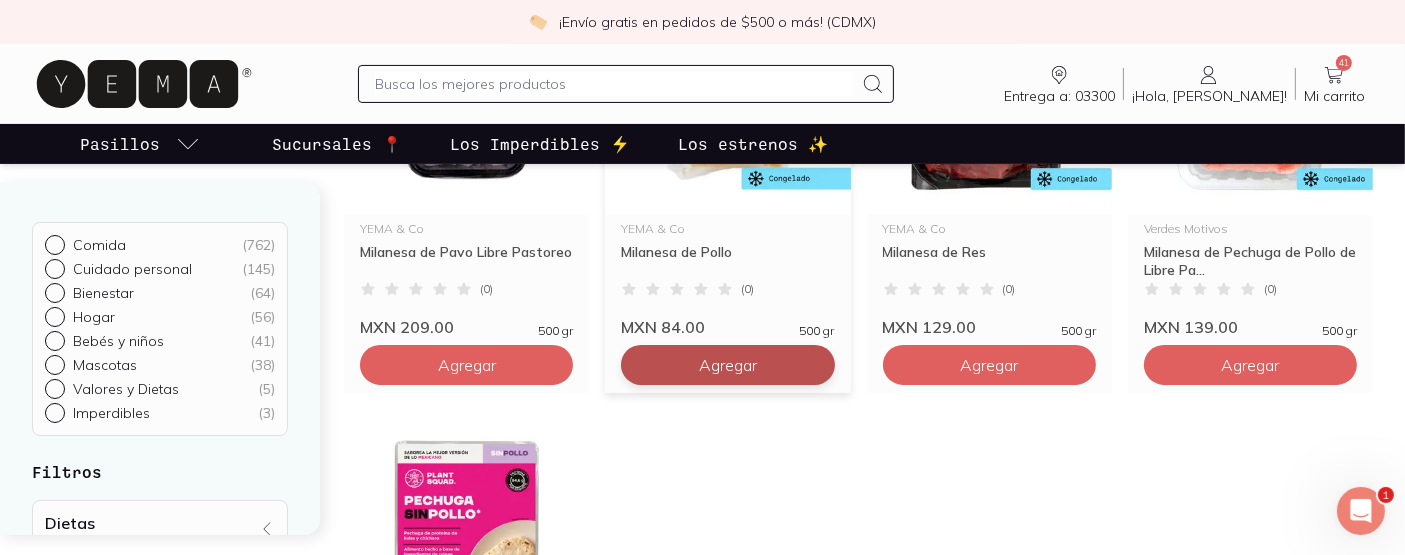 click on "Agregar" at bounding box center (467, 365) 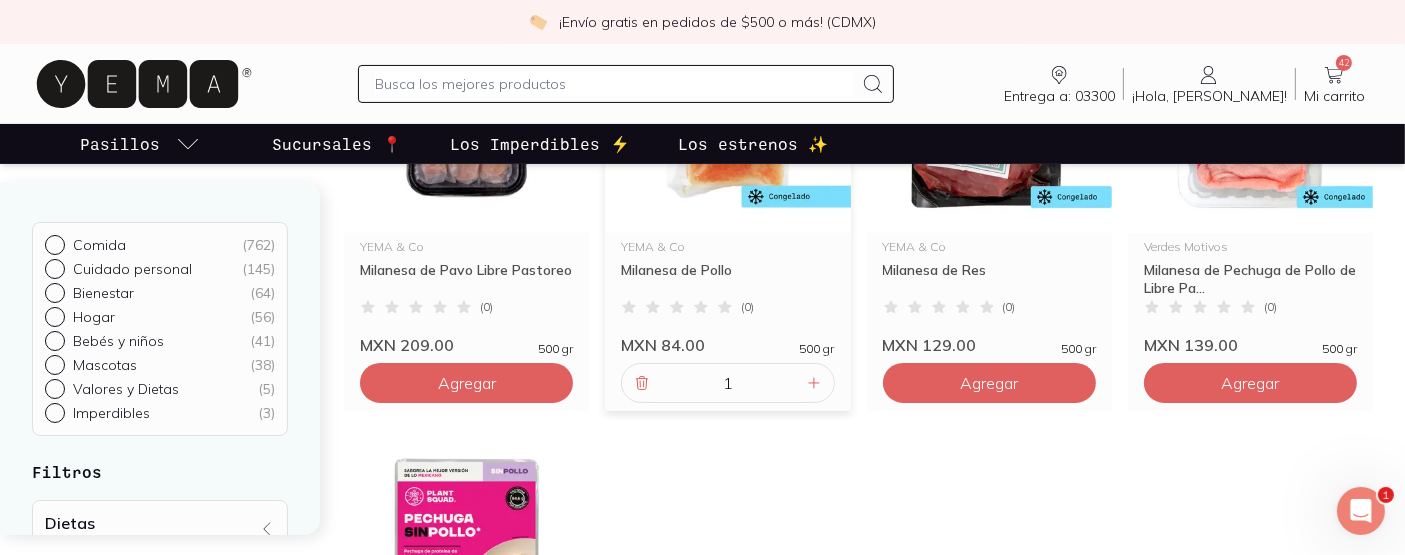 scroll, scrollTop: 0, scrollLeft: 0, axis: both 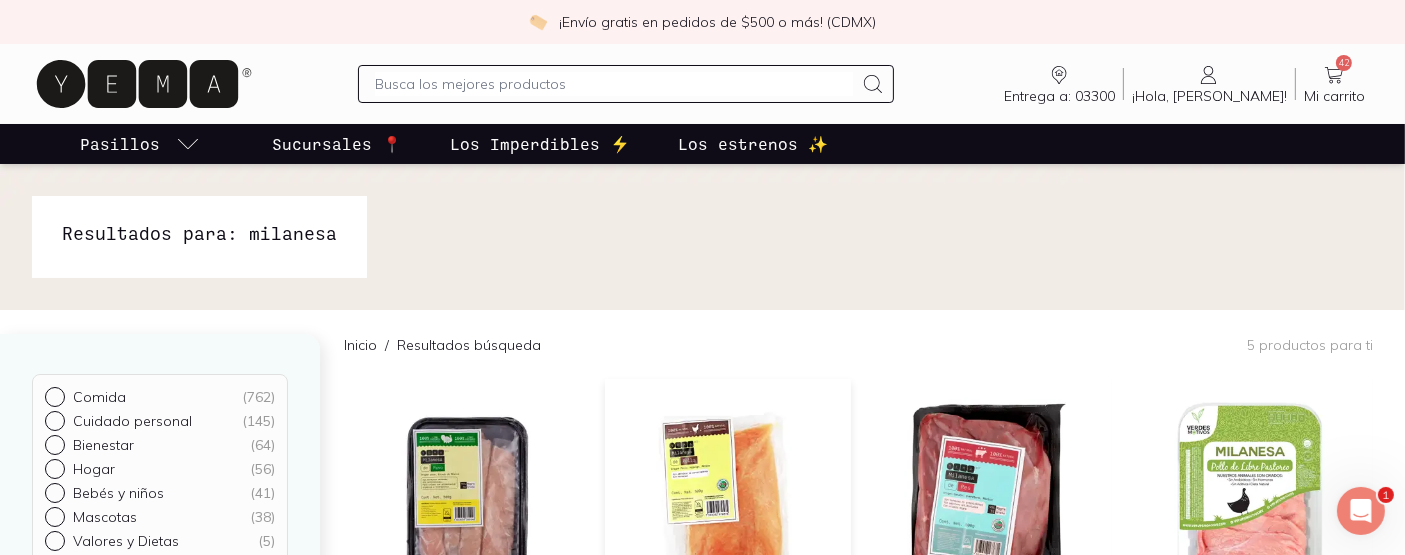 click on "Mi carrito" at bounding box center [1334, 96] 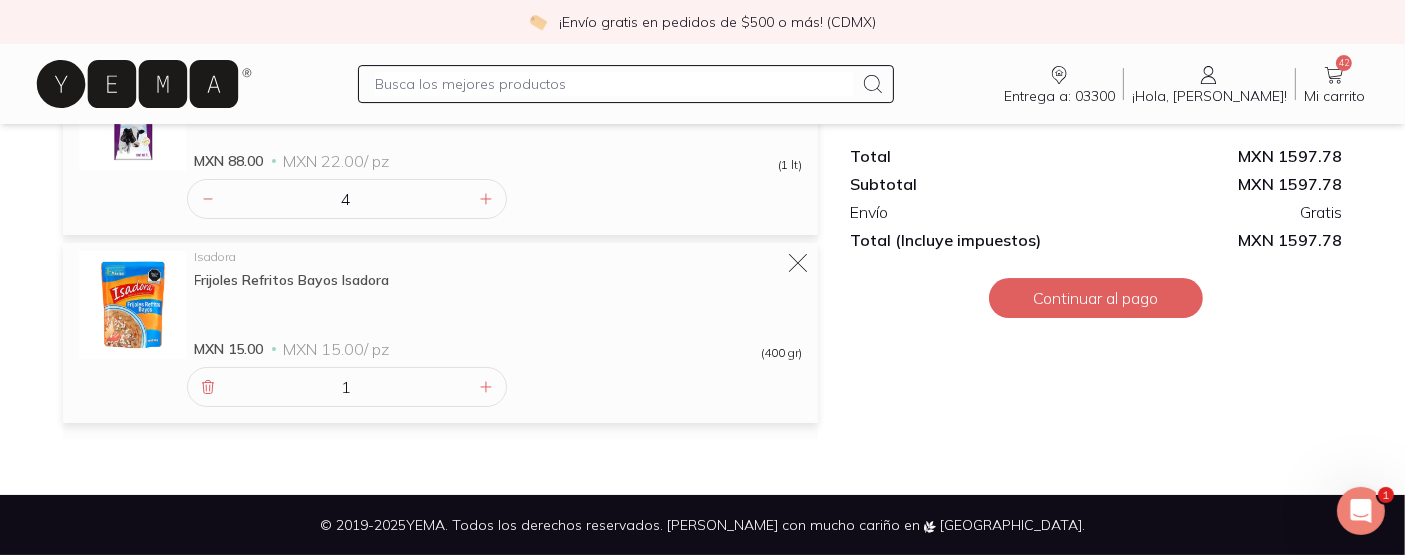 scroll, scrollTop: 7693, scrollLeft: 0, axis: vertical 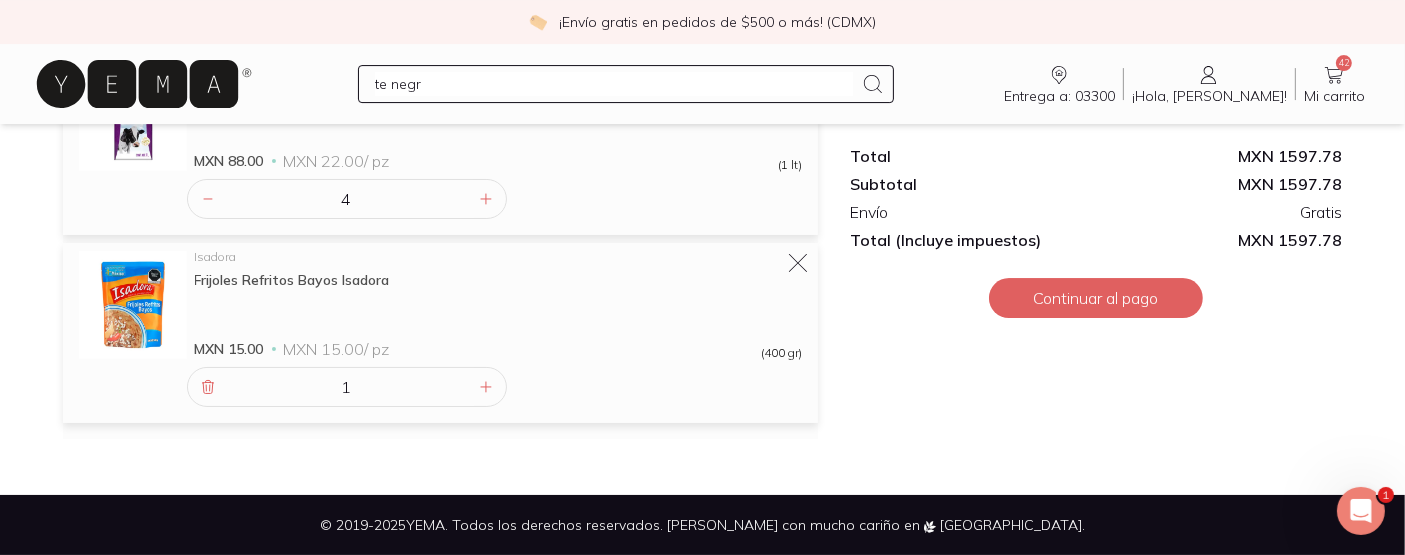 type on "te negro" 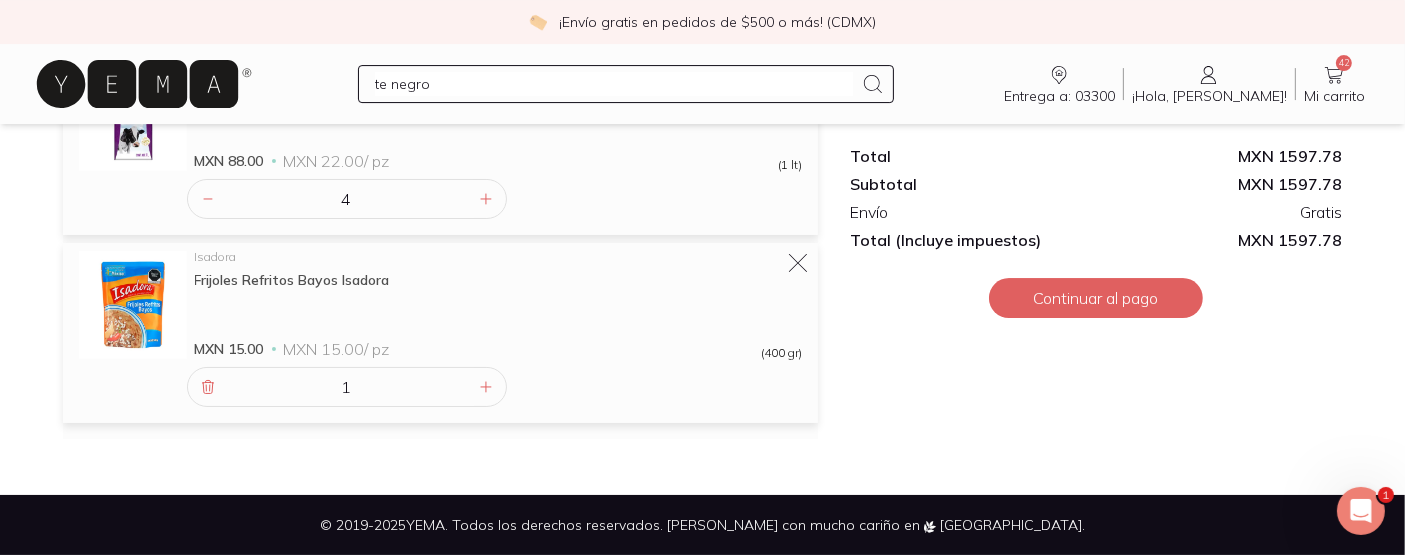 type 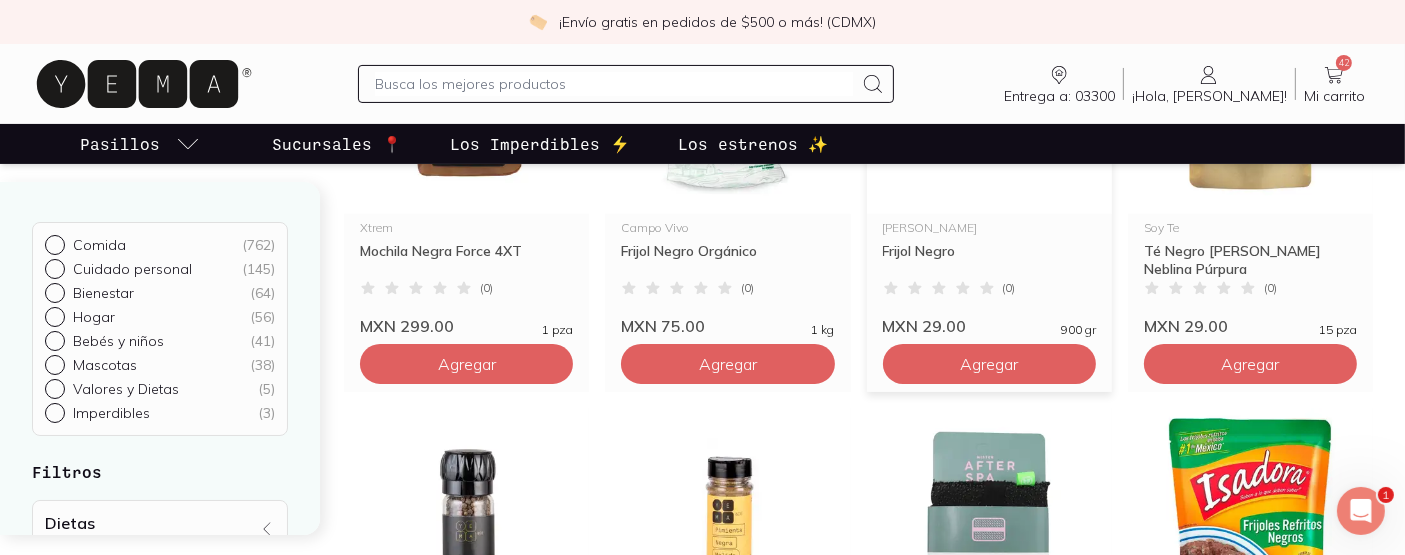 scroll, scrollTop: 412, scrollLeft: 0, axis: vertical 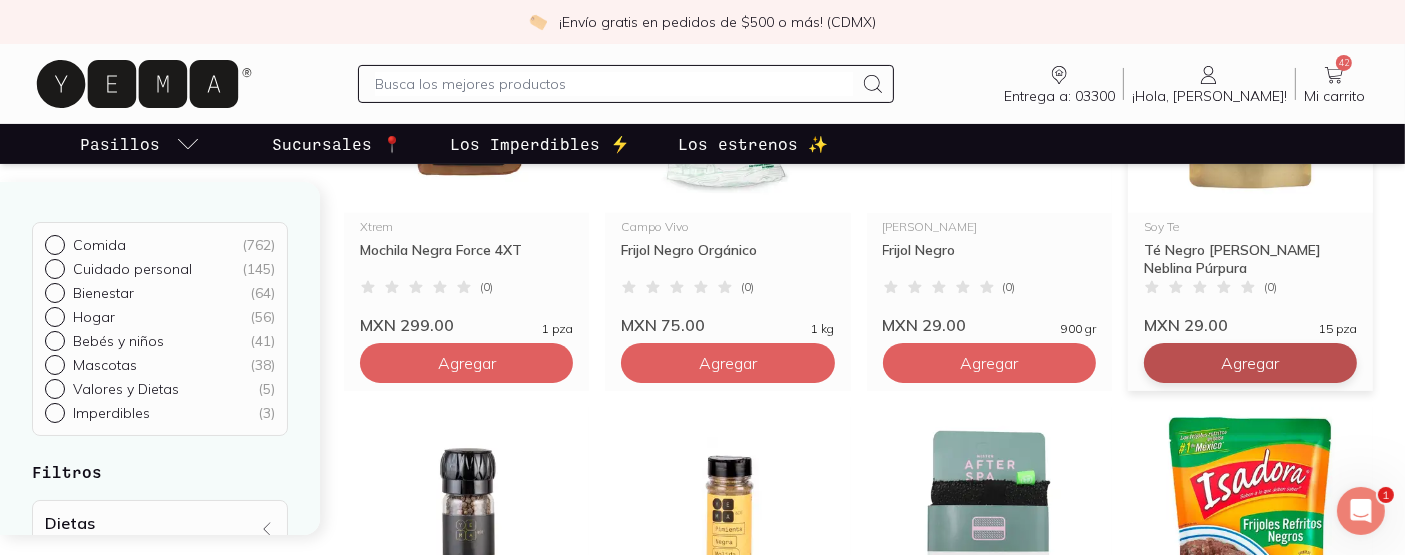 click on "Agregar" at bounding box center [466, 363] 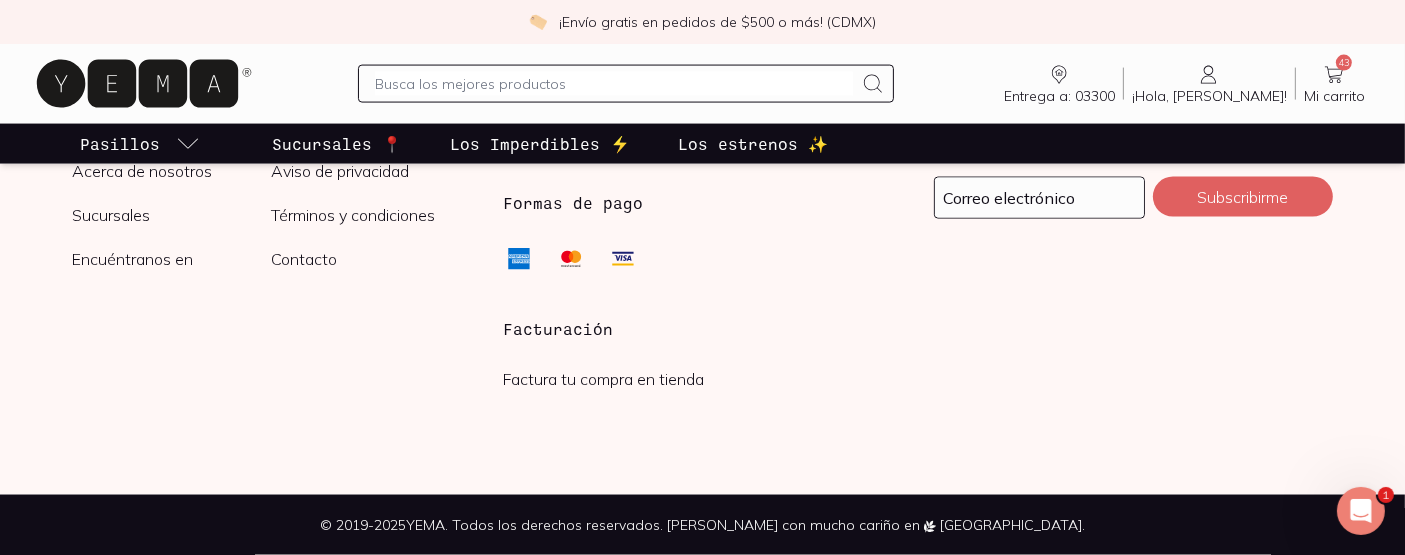 scroll, scrollTop: 3537, scrollLeft: 0, axis: vertical 